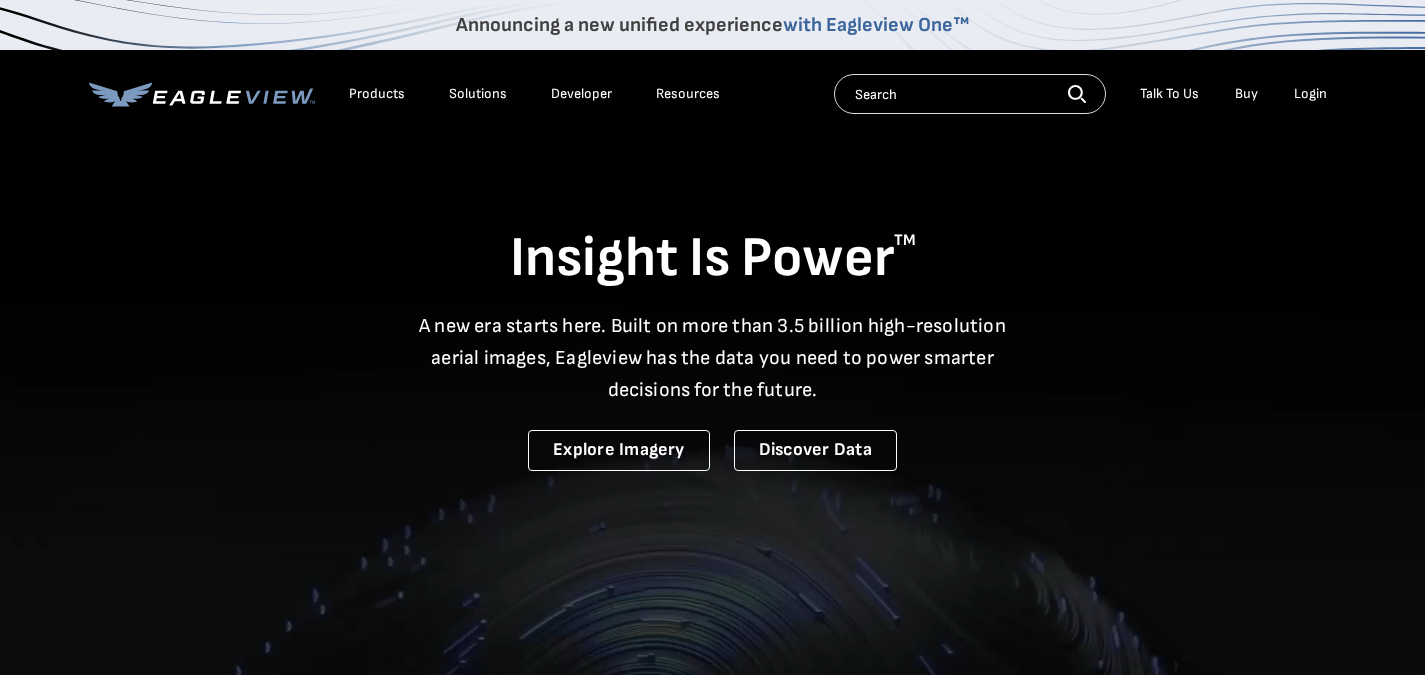 scroll, scrollTop: 0, scrollLeft: 0, axis: both 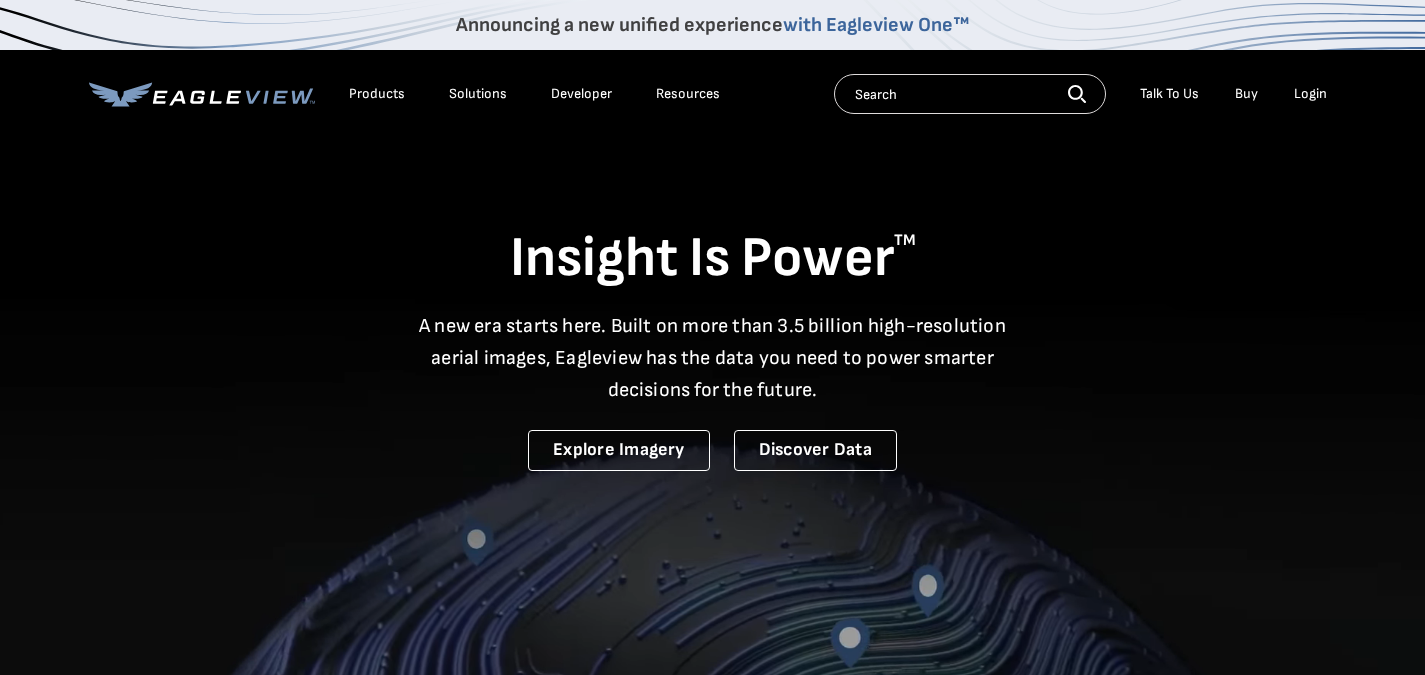 click on "Login" at bounding box center [1310, 94] 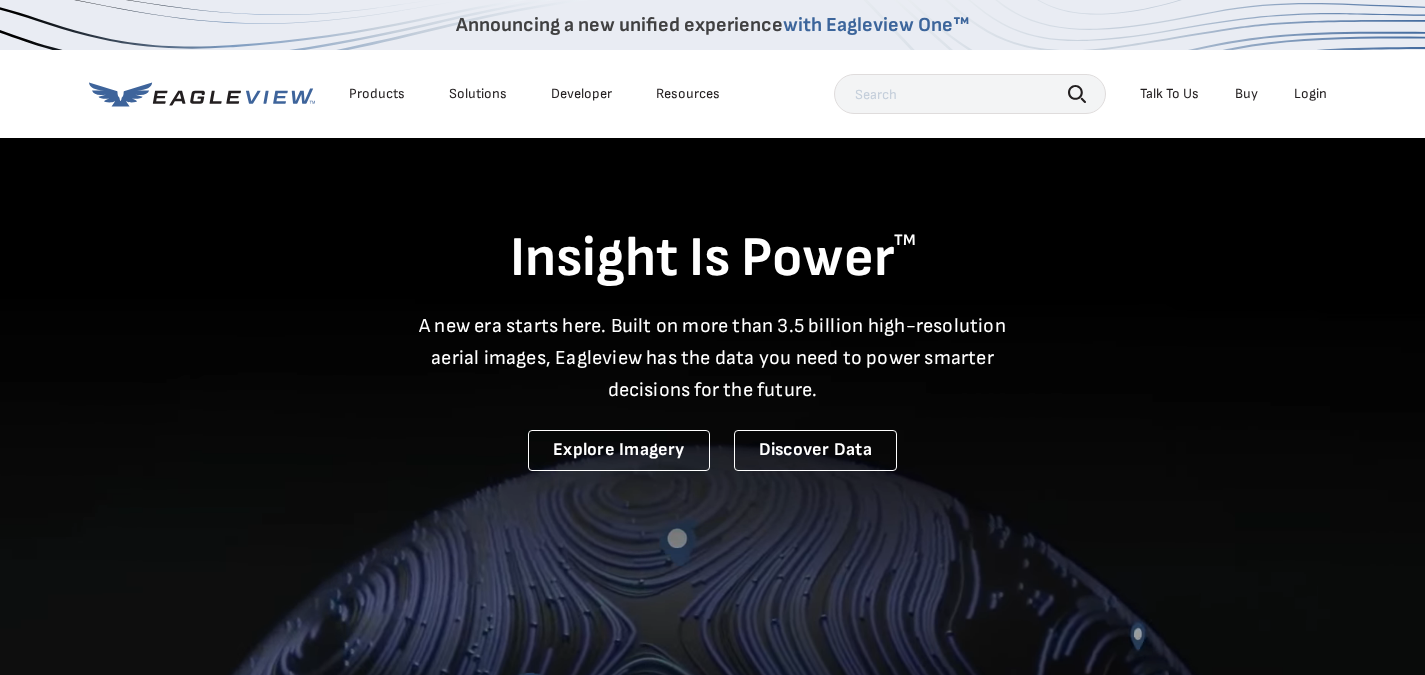 click on "Login" at bounding box center (1310, 94) 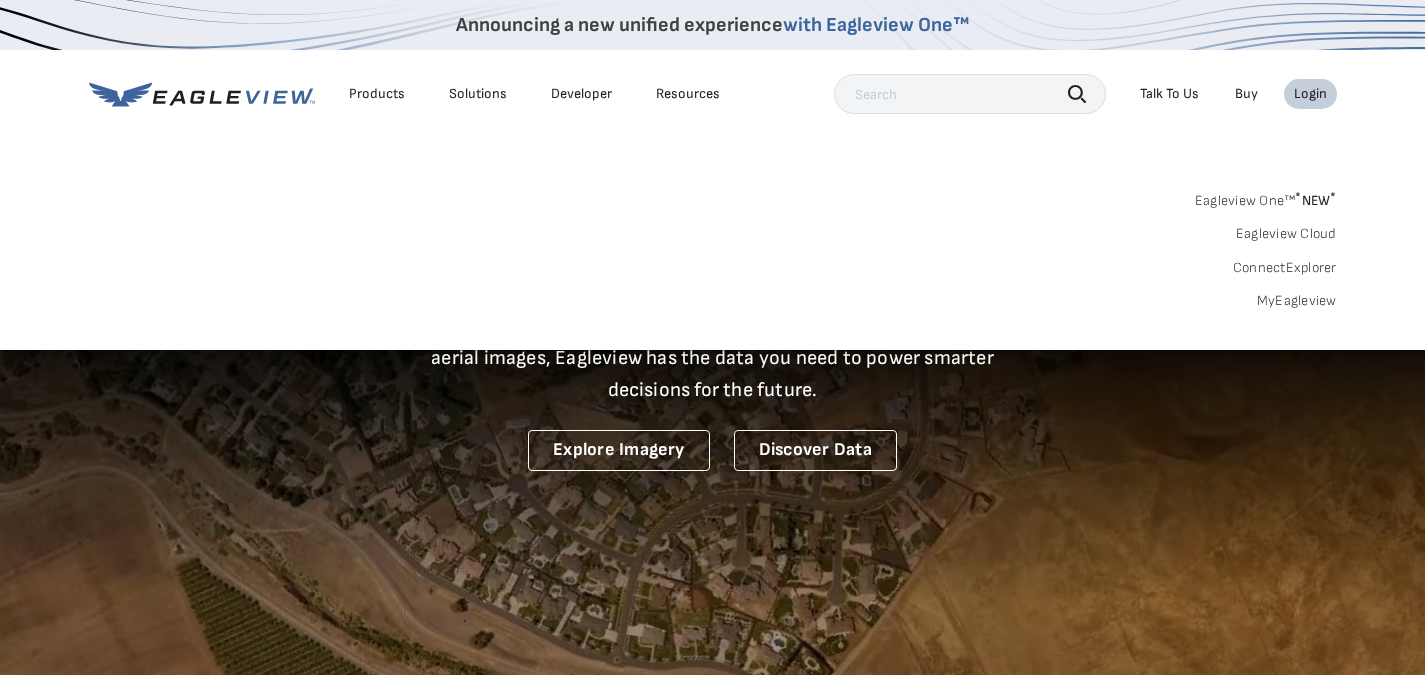 click on "Login" at bounding box center [1310, 94] 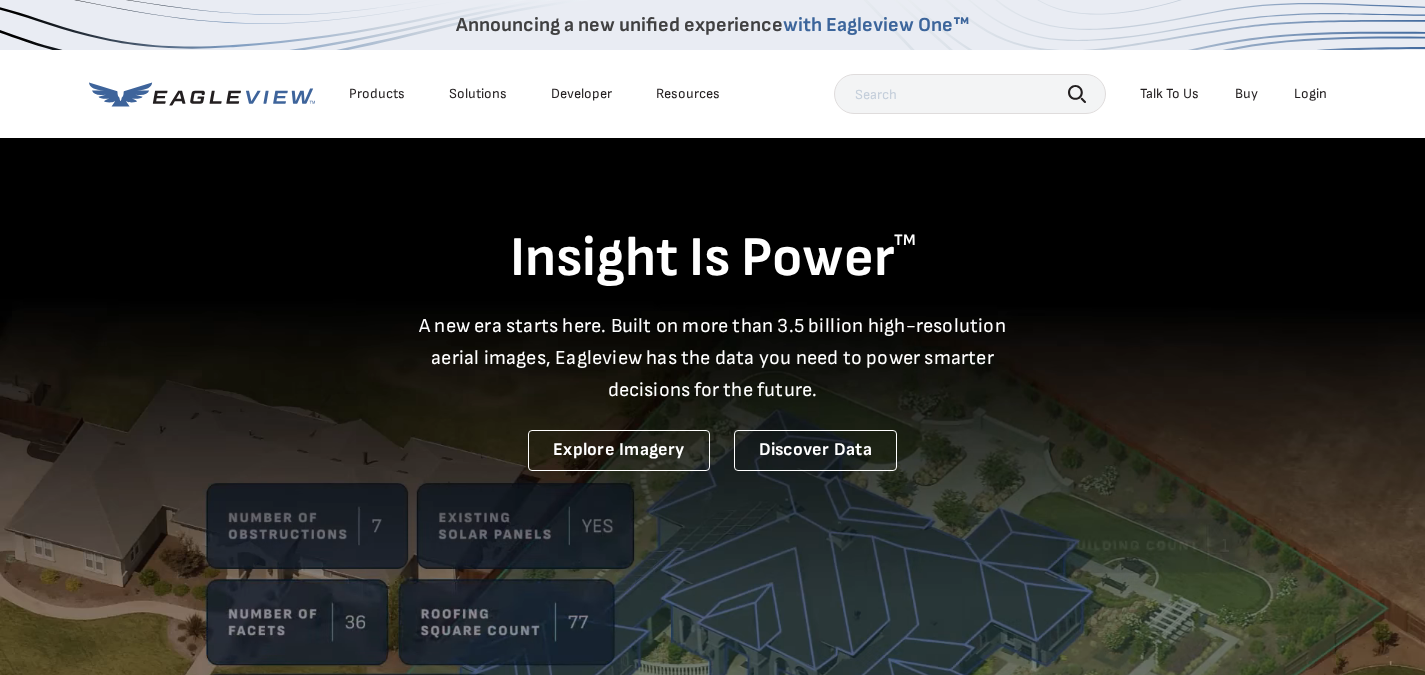 click on "Login" at bounding box center (1310, 94) 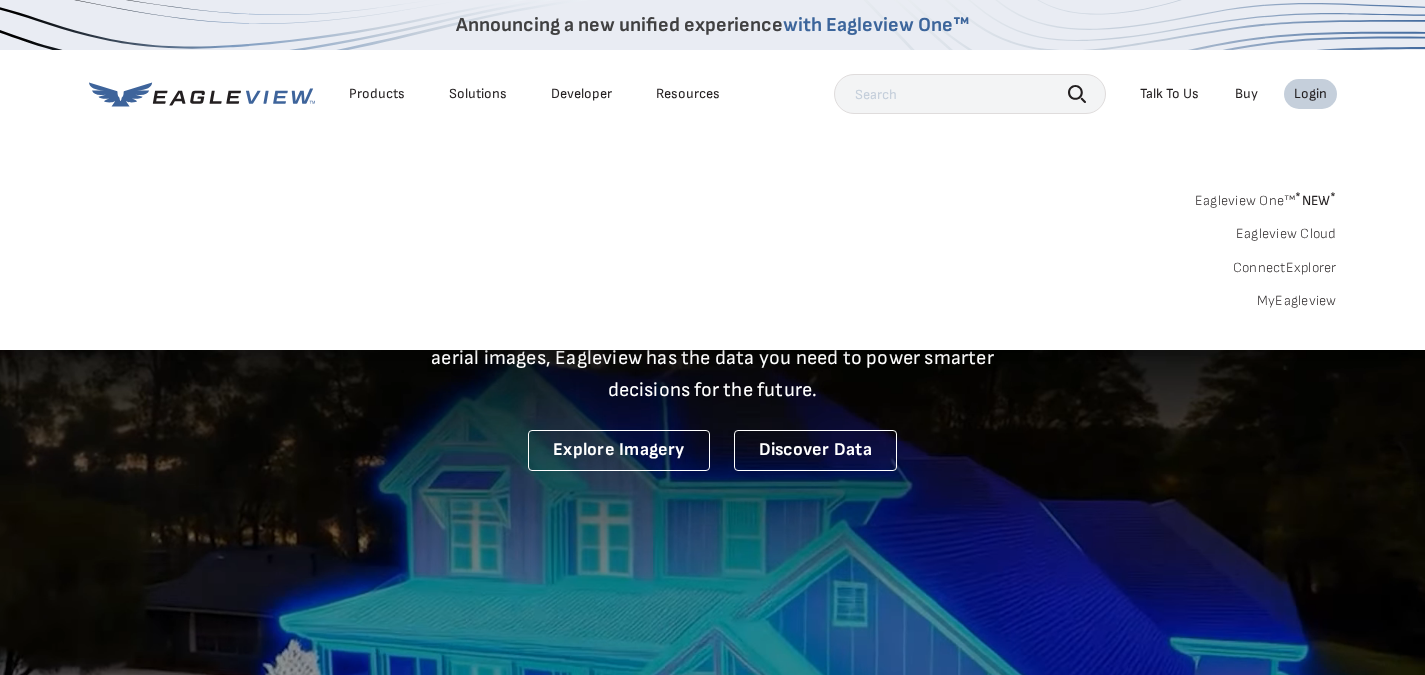 click on "MyEagleview" at bounding box center [1297, 301] 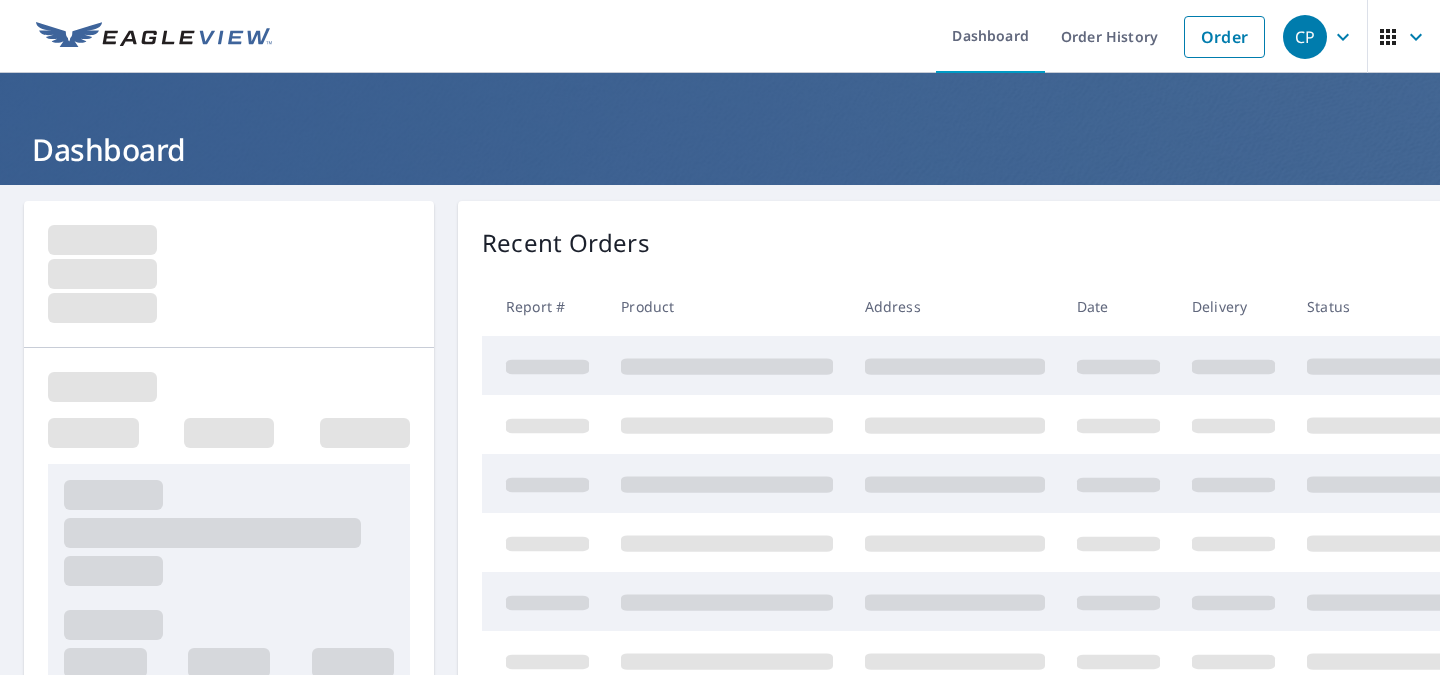 scroll, scrollTop: 0, scrollLeft: 0, axis: both 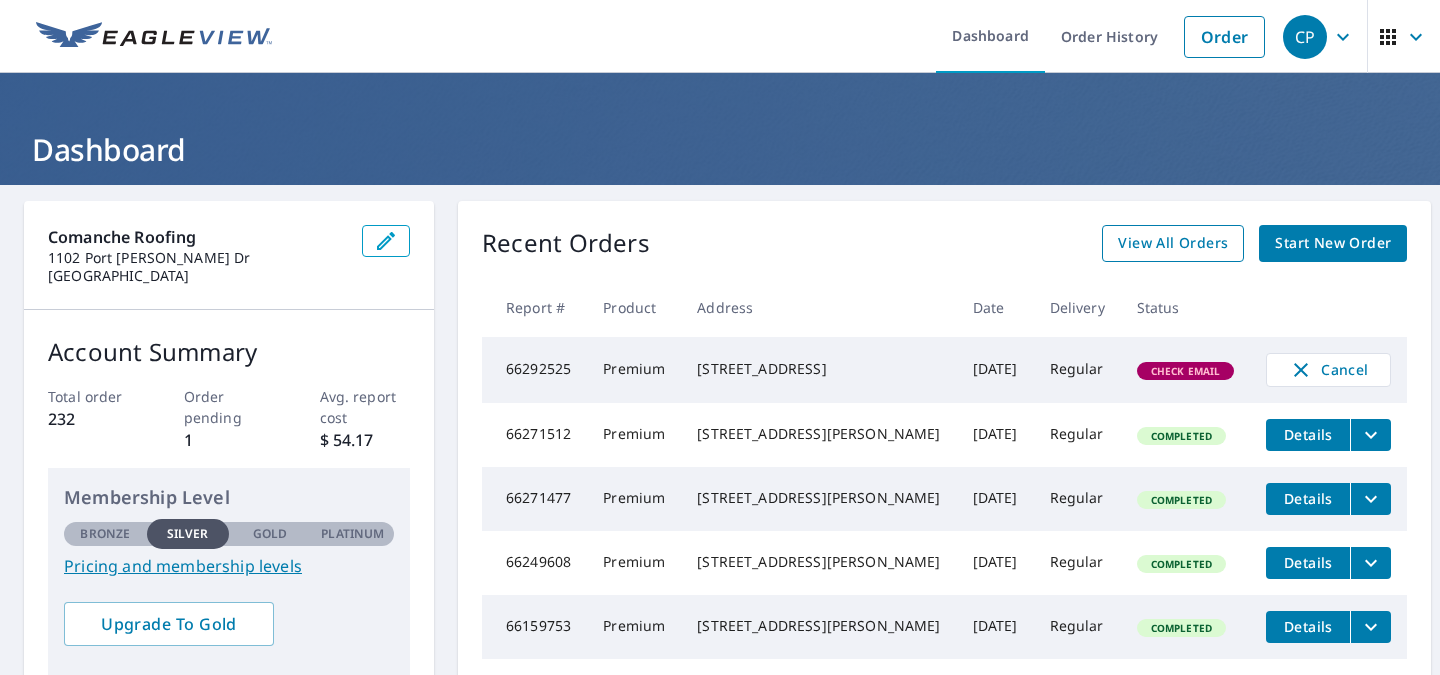 click on "View All Orders" at bounding box center [1173, 243] 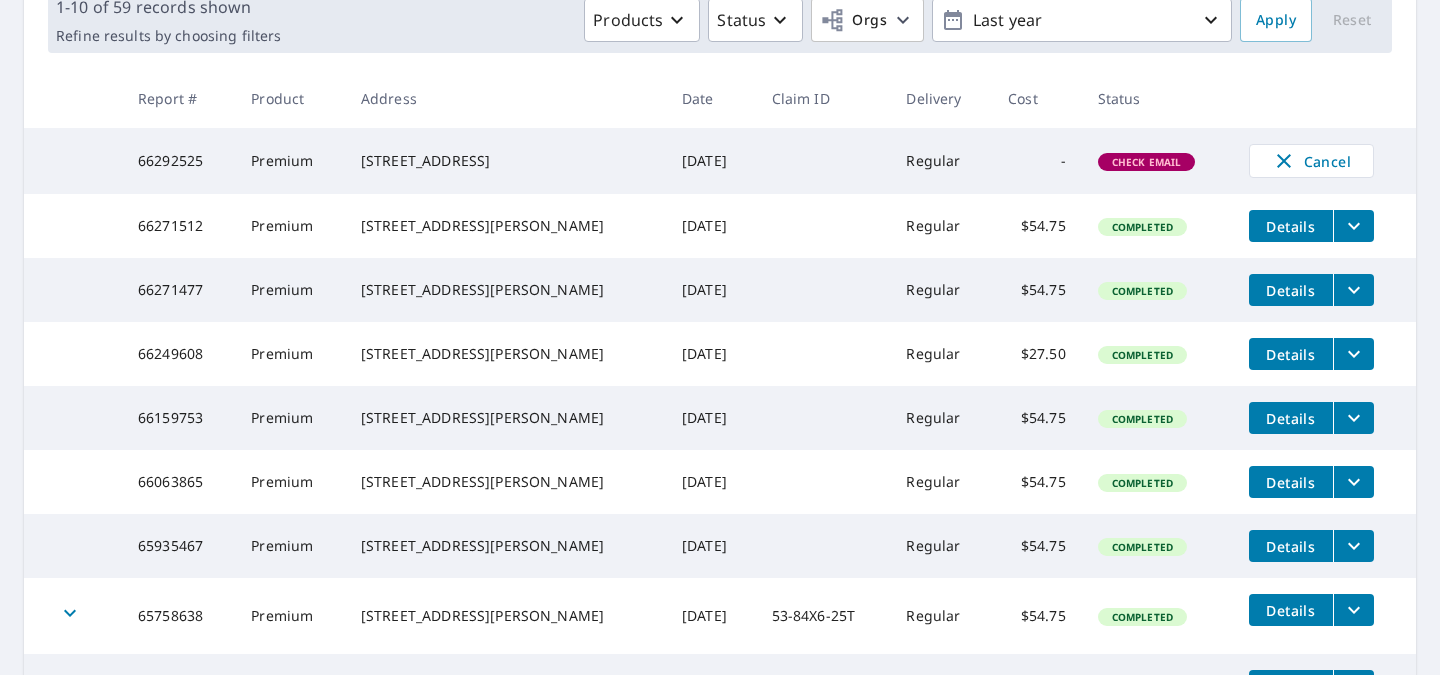 scroll, scrollTop: 0, scrollLeft: 0, axis: both 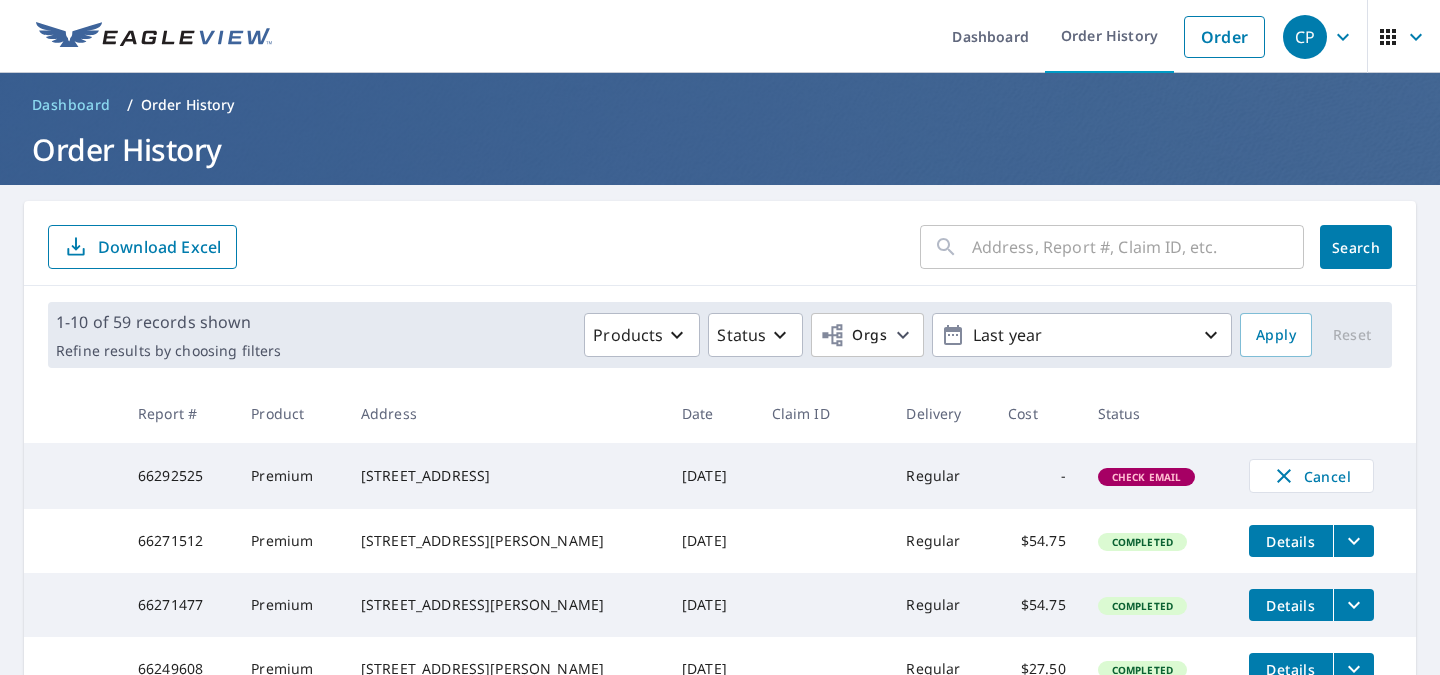 click at bounding box center [1138, 247] 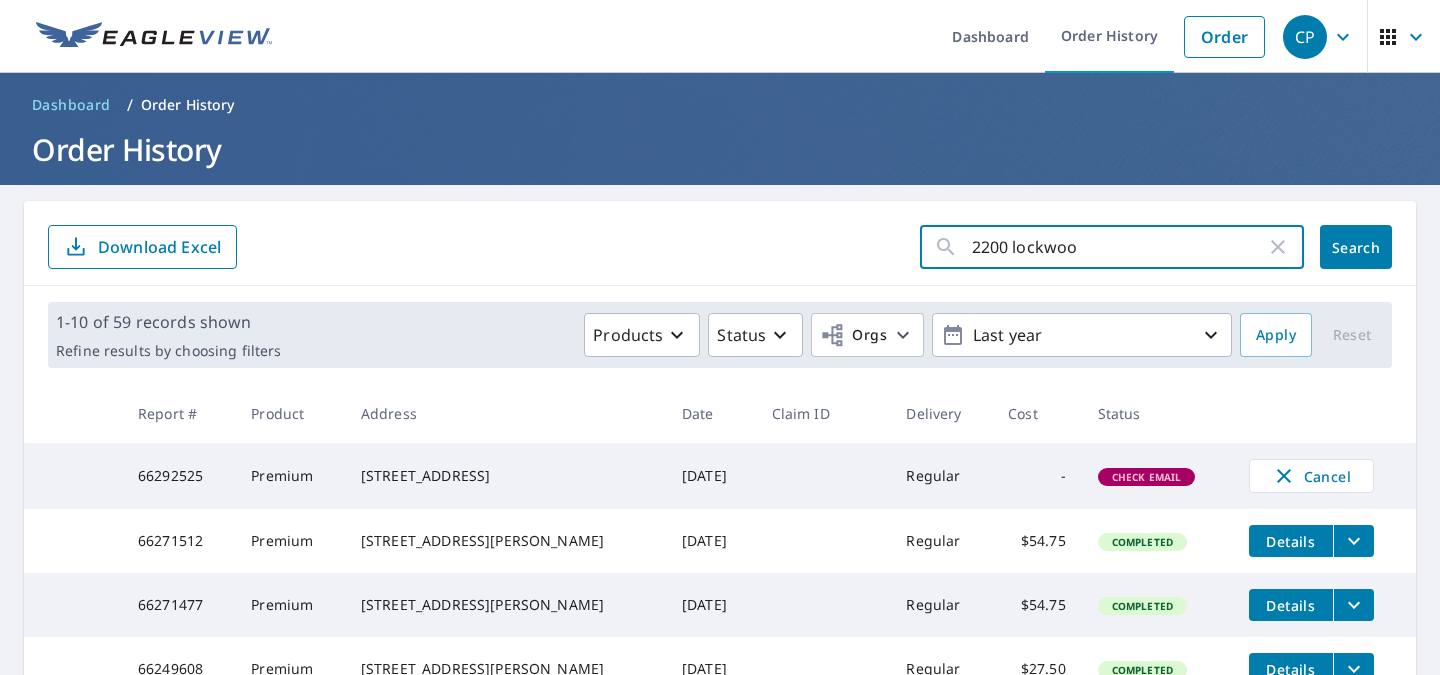 type on "2200 lockwood" 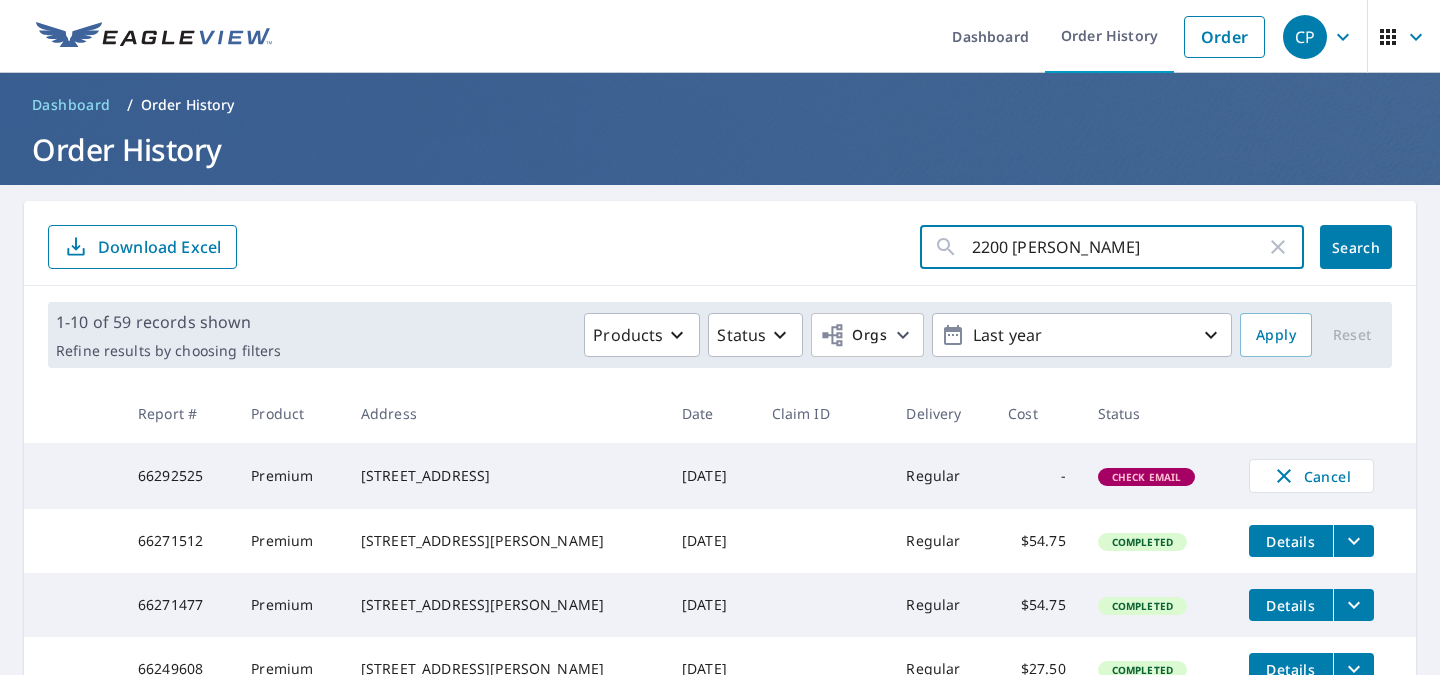 click on "Search" 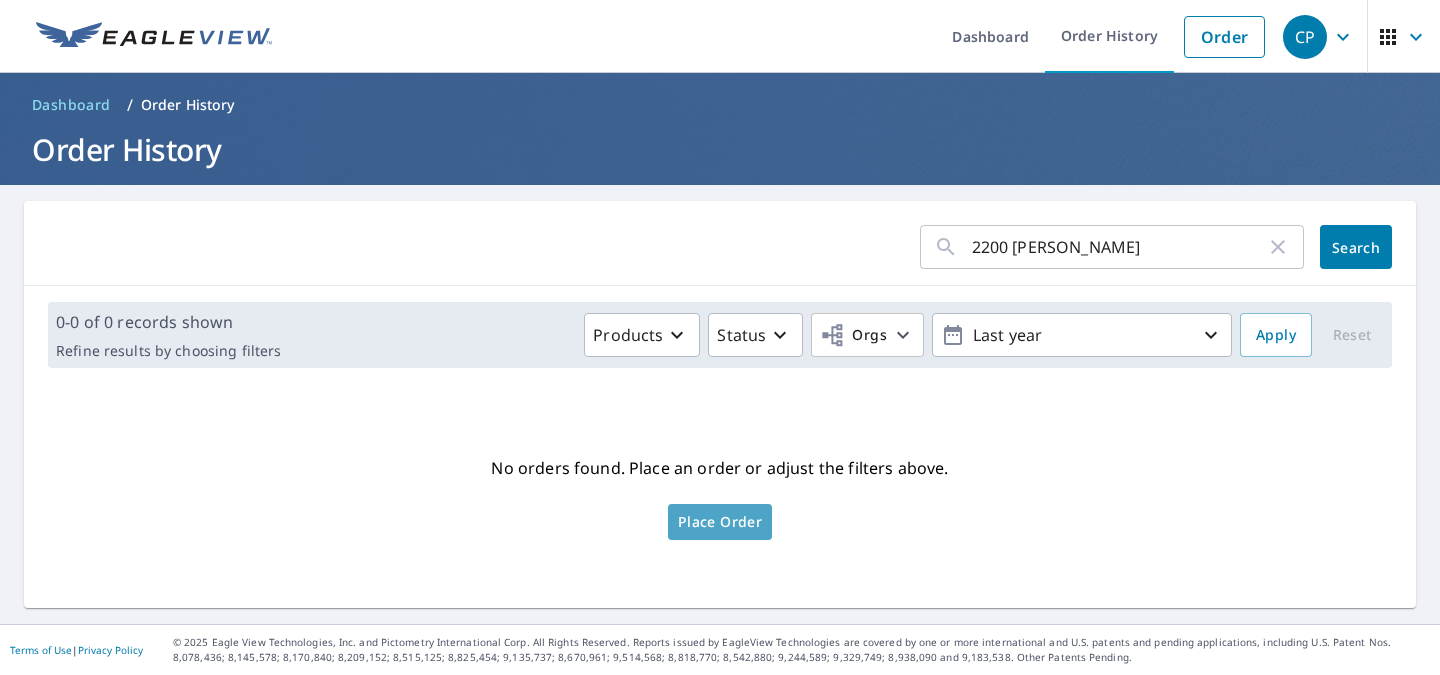 click on "Place Order" at bounding box center (720, 522) 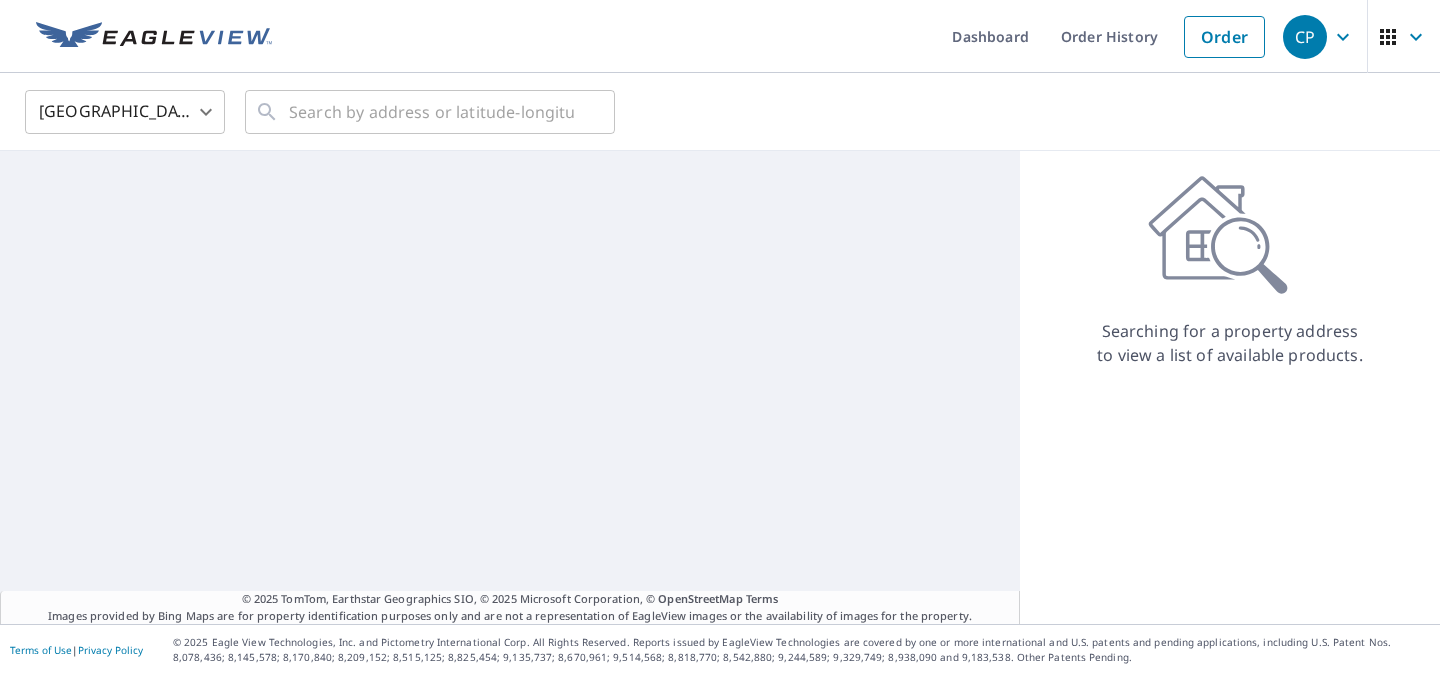scroll, scrollTop: 0, scrollLeft: 0, axis: both 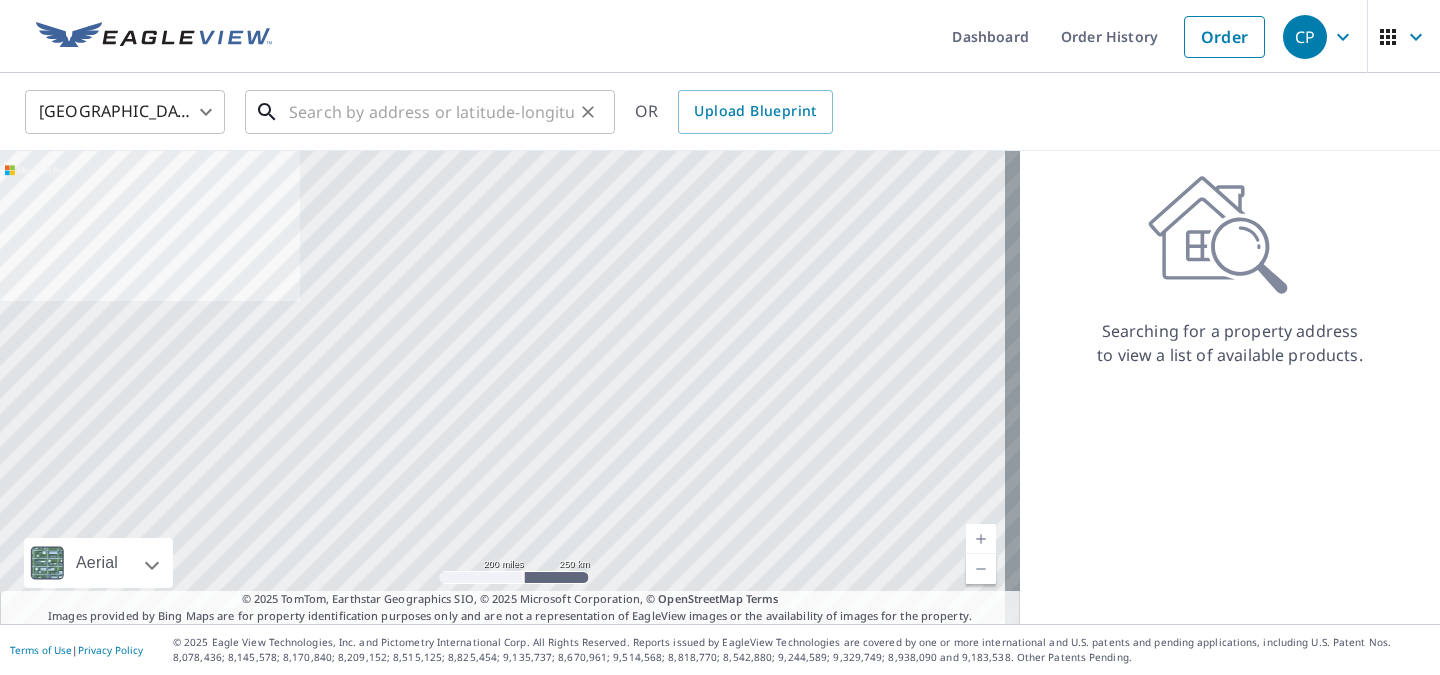click at bounding box center (431, 112) 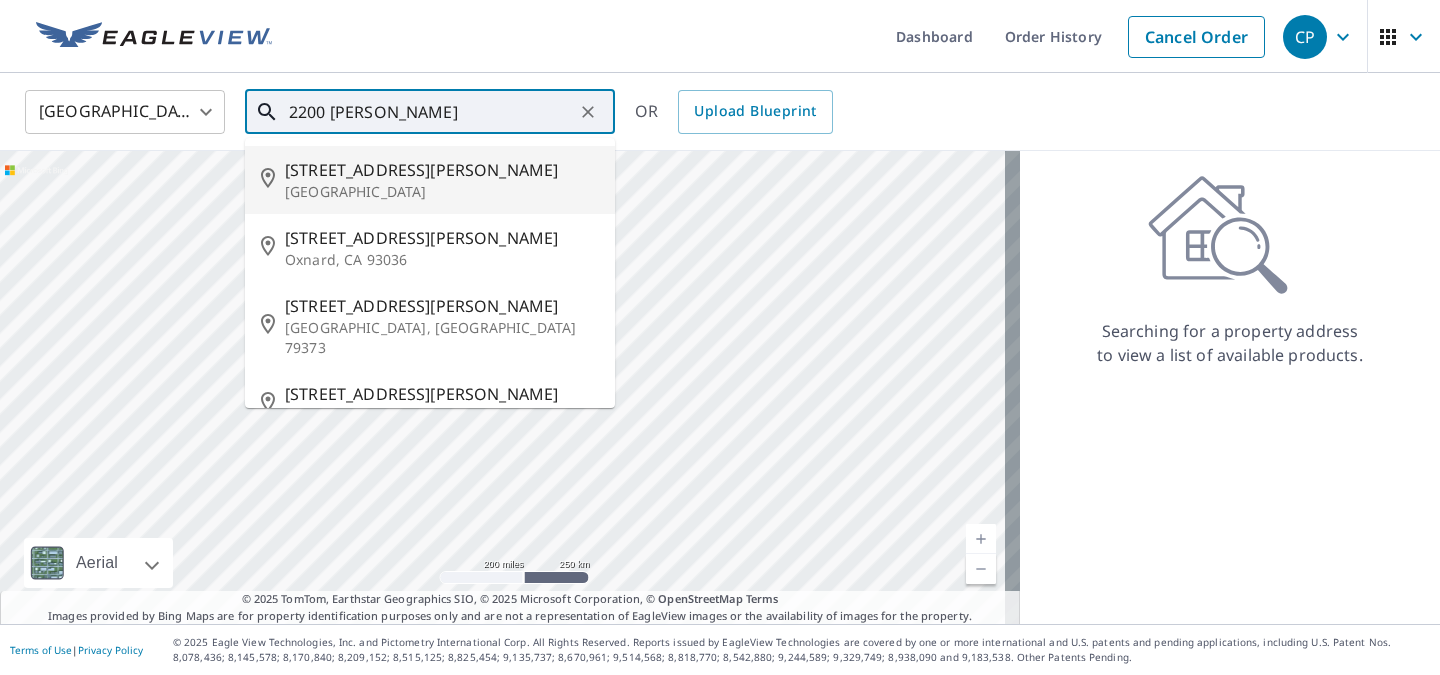 click on "[STREET_ADDRESS][PERSON_NAME]" at bounding box center (442, 170) 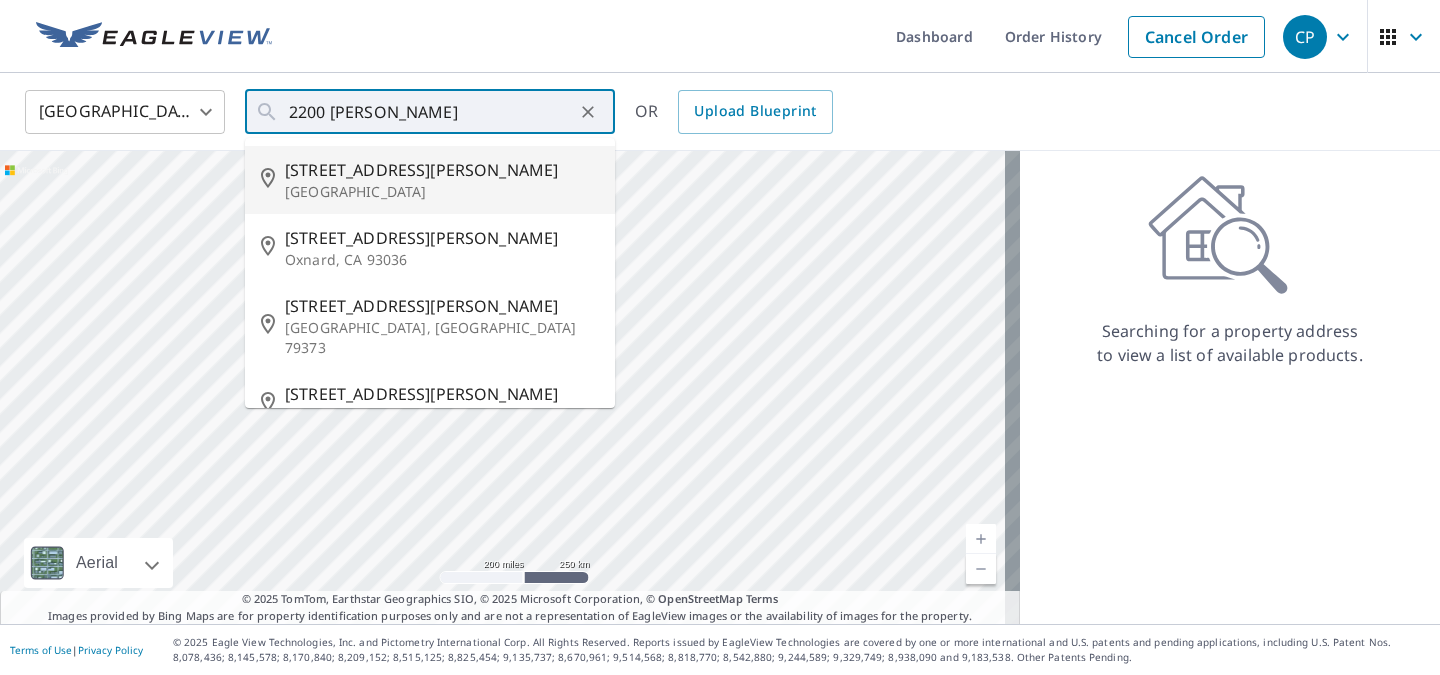 type on "[STREET_ADDRESS][PERSON_NAME]" 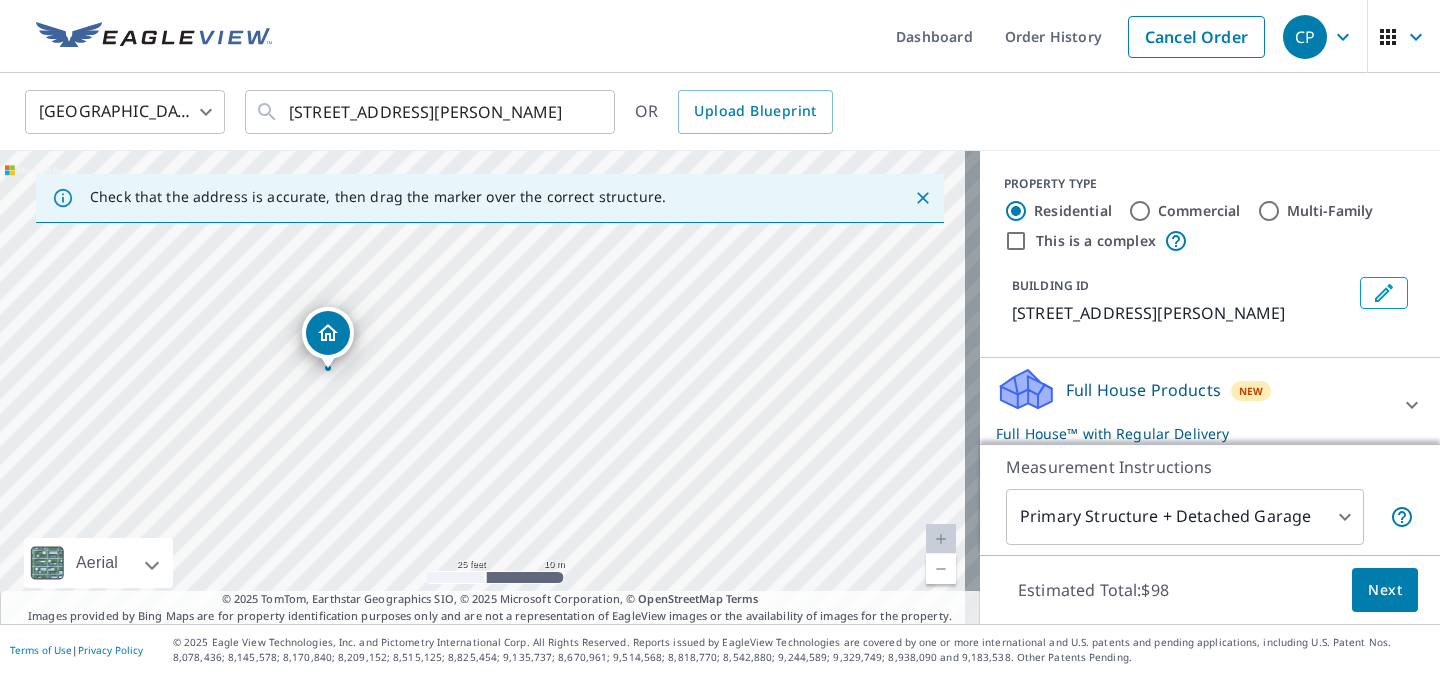drag, startPoint x: 343, startPoint y: 326, endPoint x: 327, endPoint y: 330, distance: 16.492422 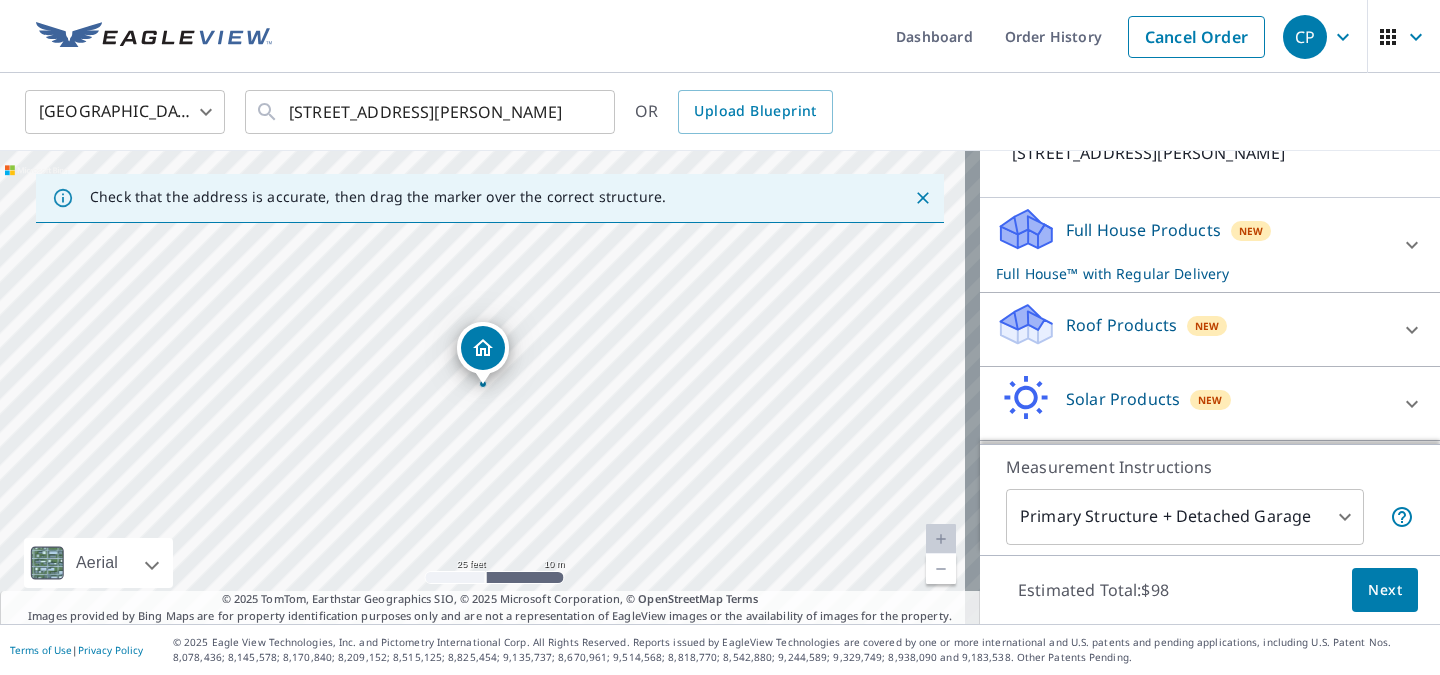 scroll, scrollTop: 200, scrollLeft: 0, axis: vertical 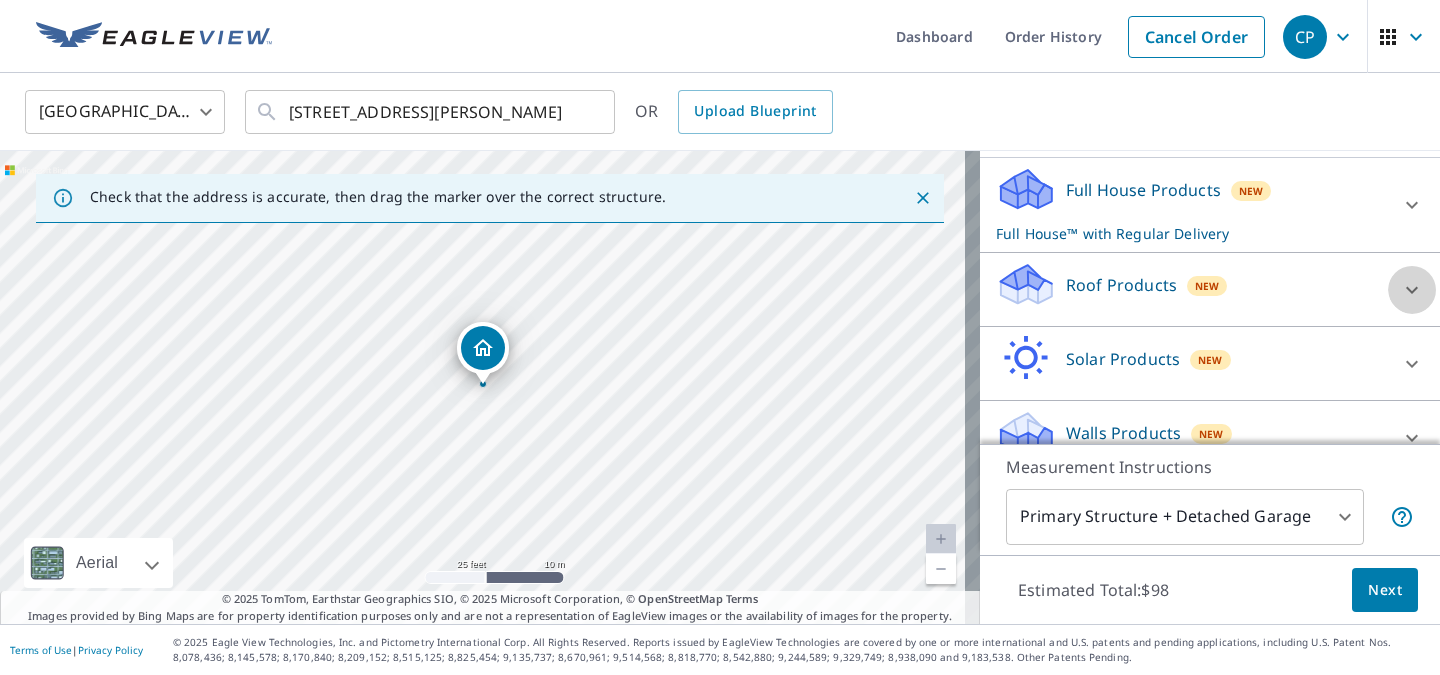 click 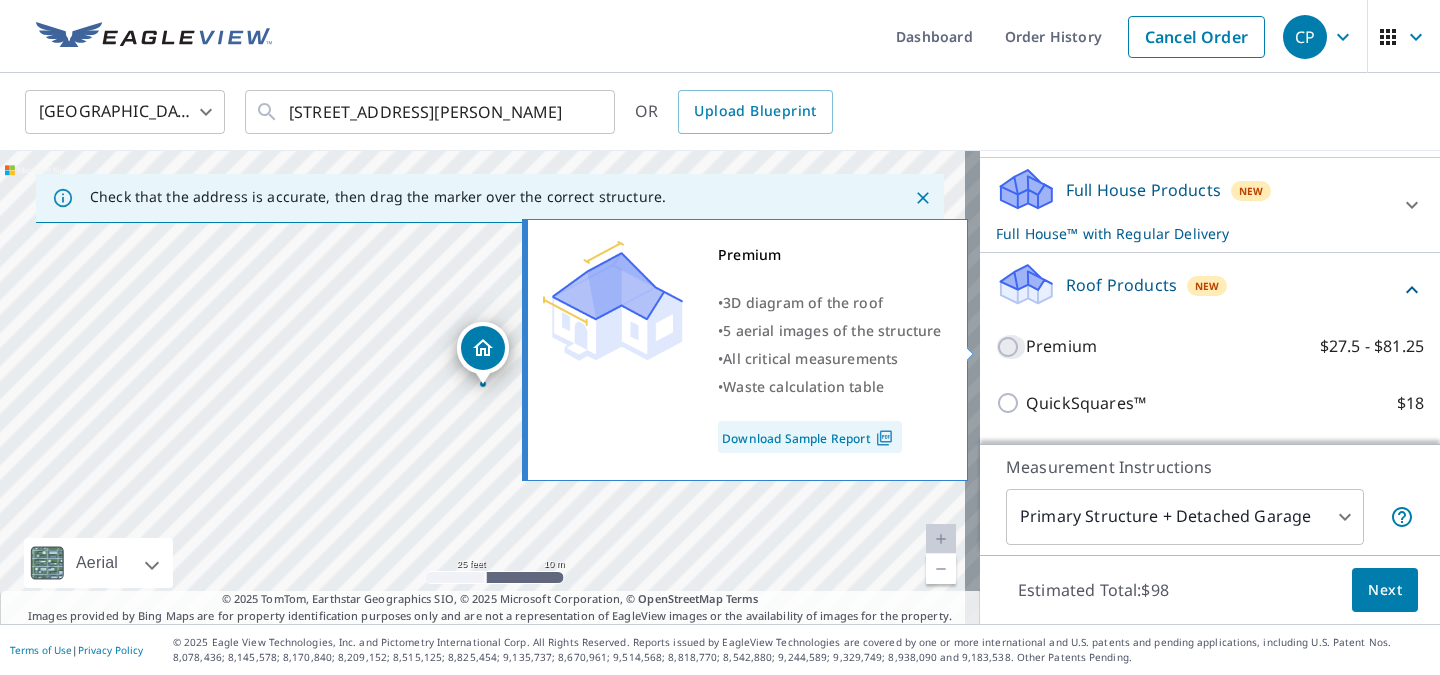 click on "Premium $27.5 - $81.25" at bounding box center (1011, 347) 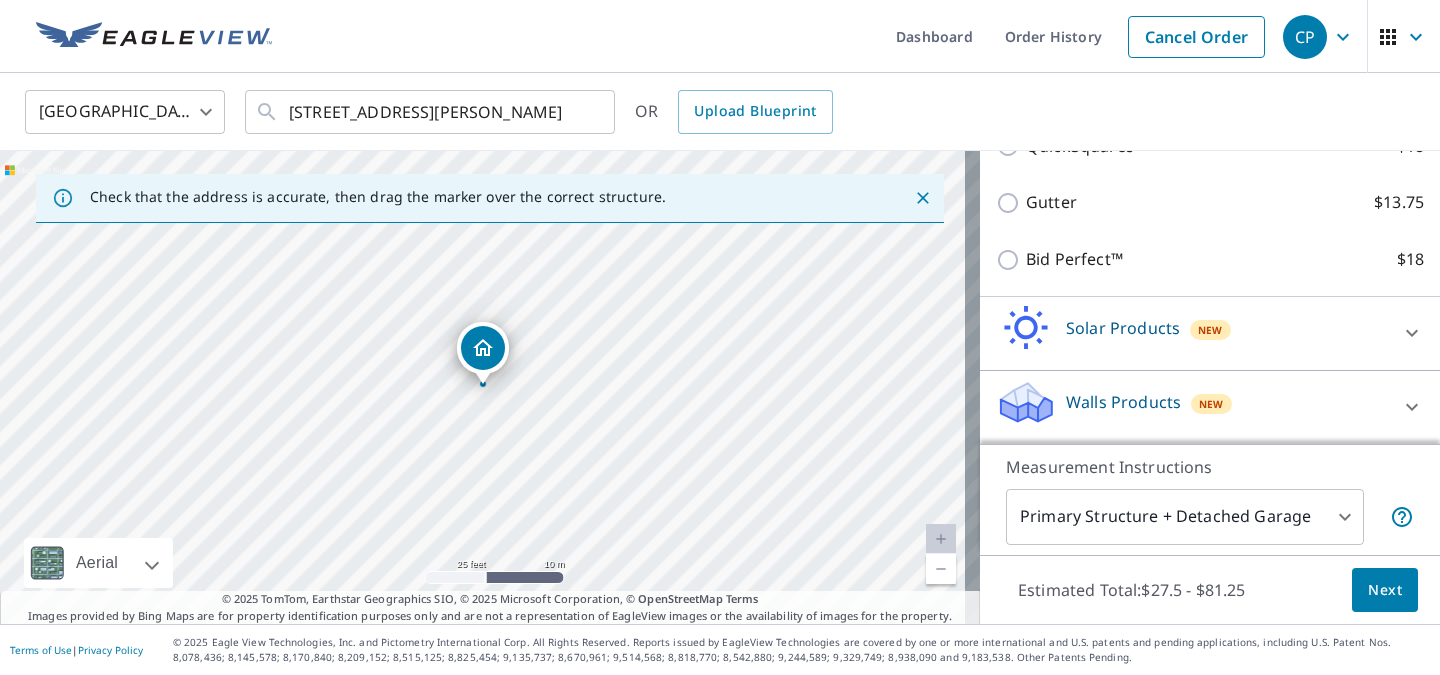 scroll, scrollTop: 504, scrollLeft: 0, axis: vertical 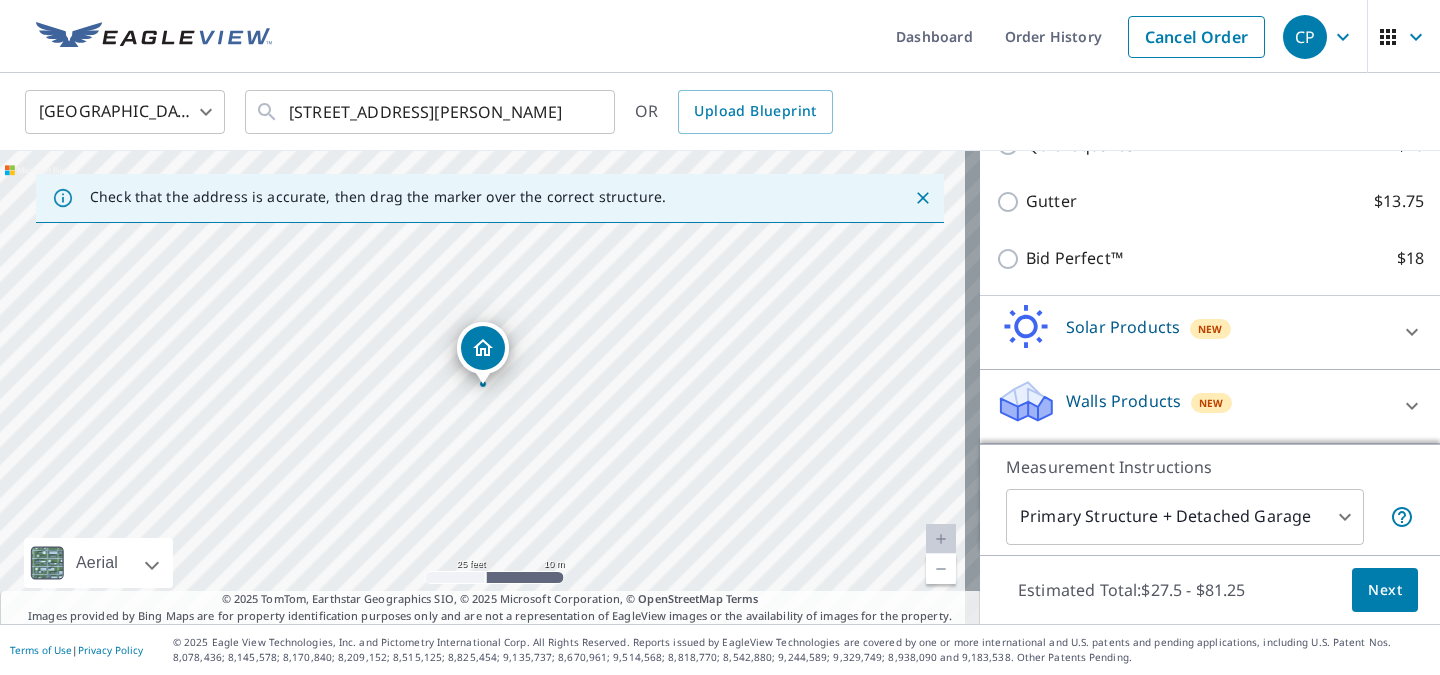 click on "Next" at bounding box center (1385, 590) 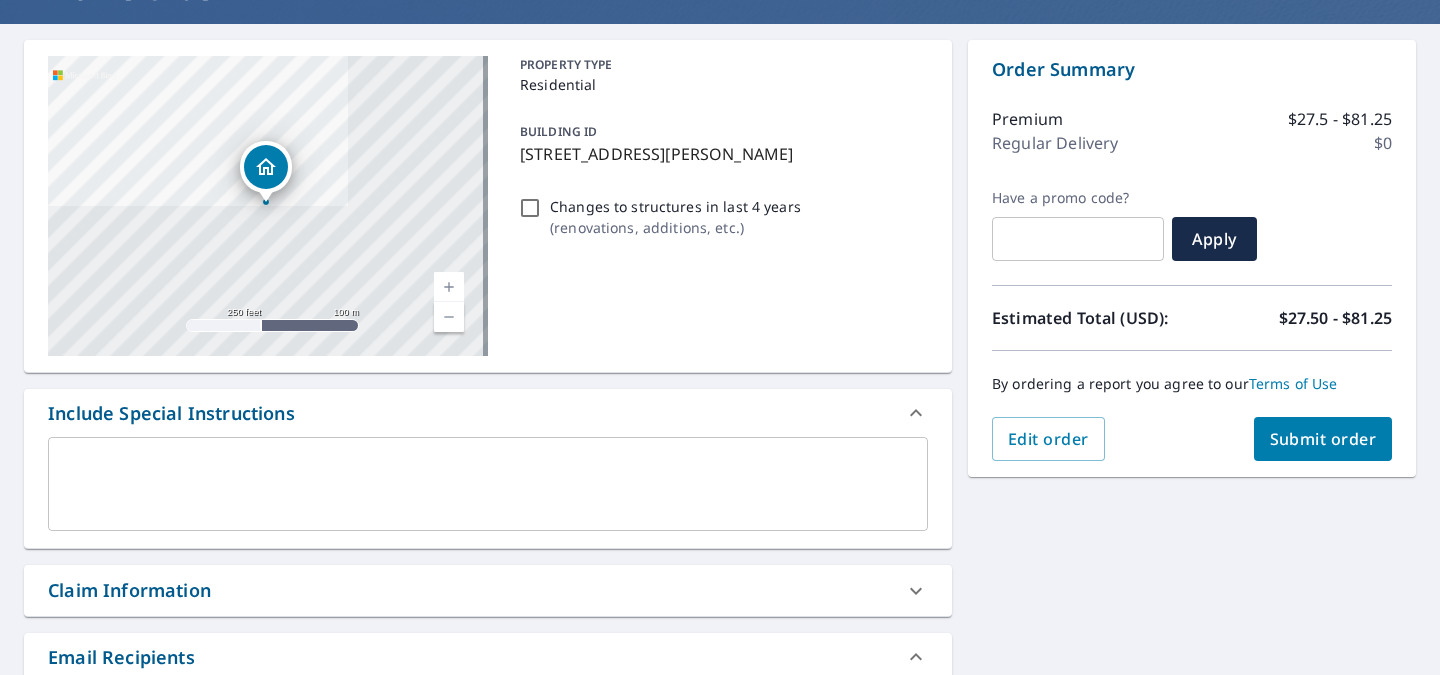 scroll, scrollTop: 200, scrollLeft: 0, axis: vertical 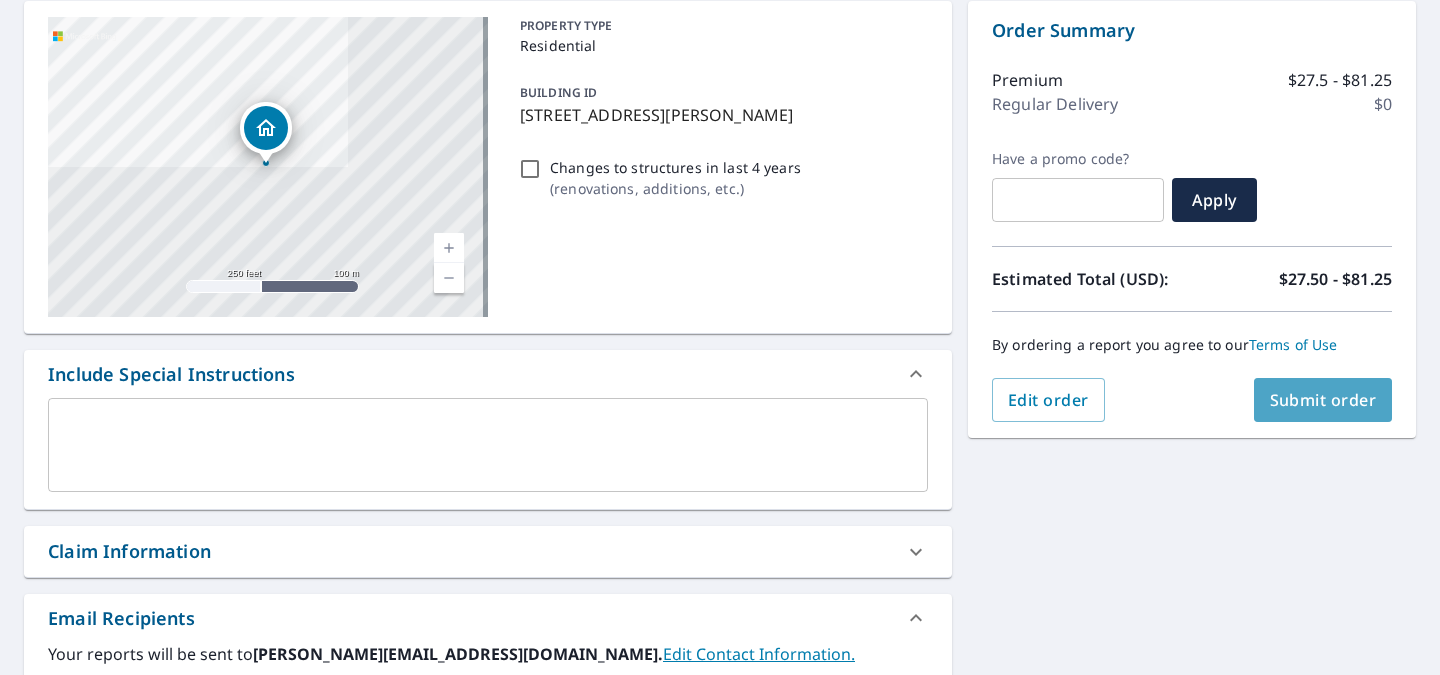 click on "Submit order" at bounding box center [1323, 400] 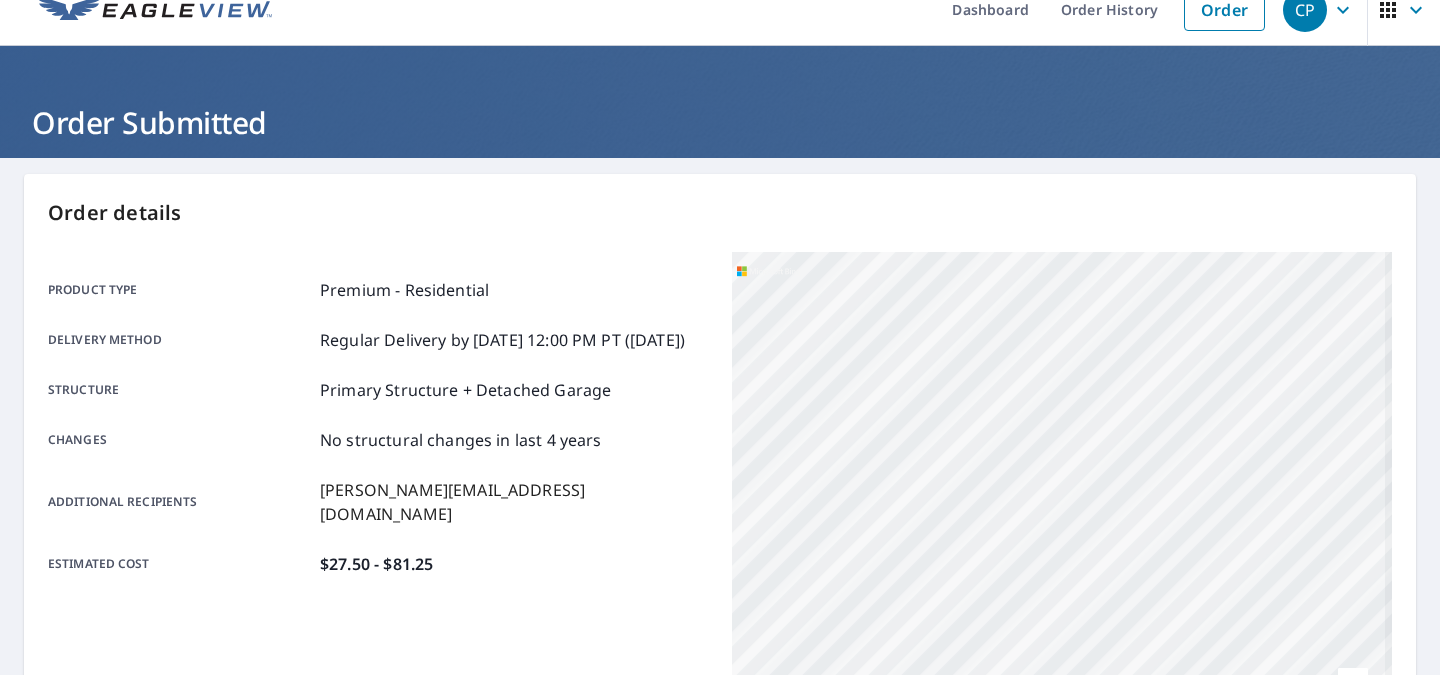 scroll, scrollTop: 0, scrollLeft: 0, axis: both 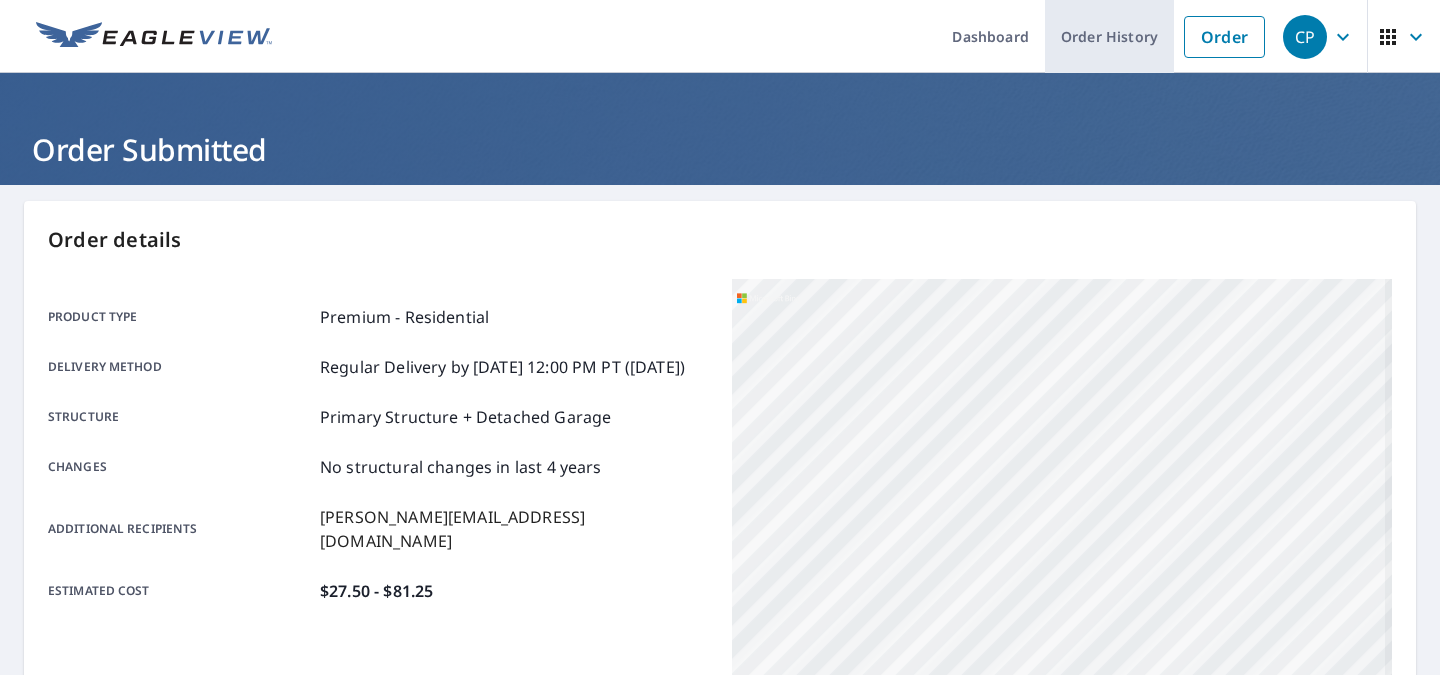 click on "Order History" at bounding box center [1109, 36] 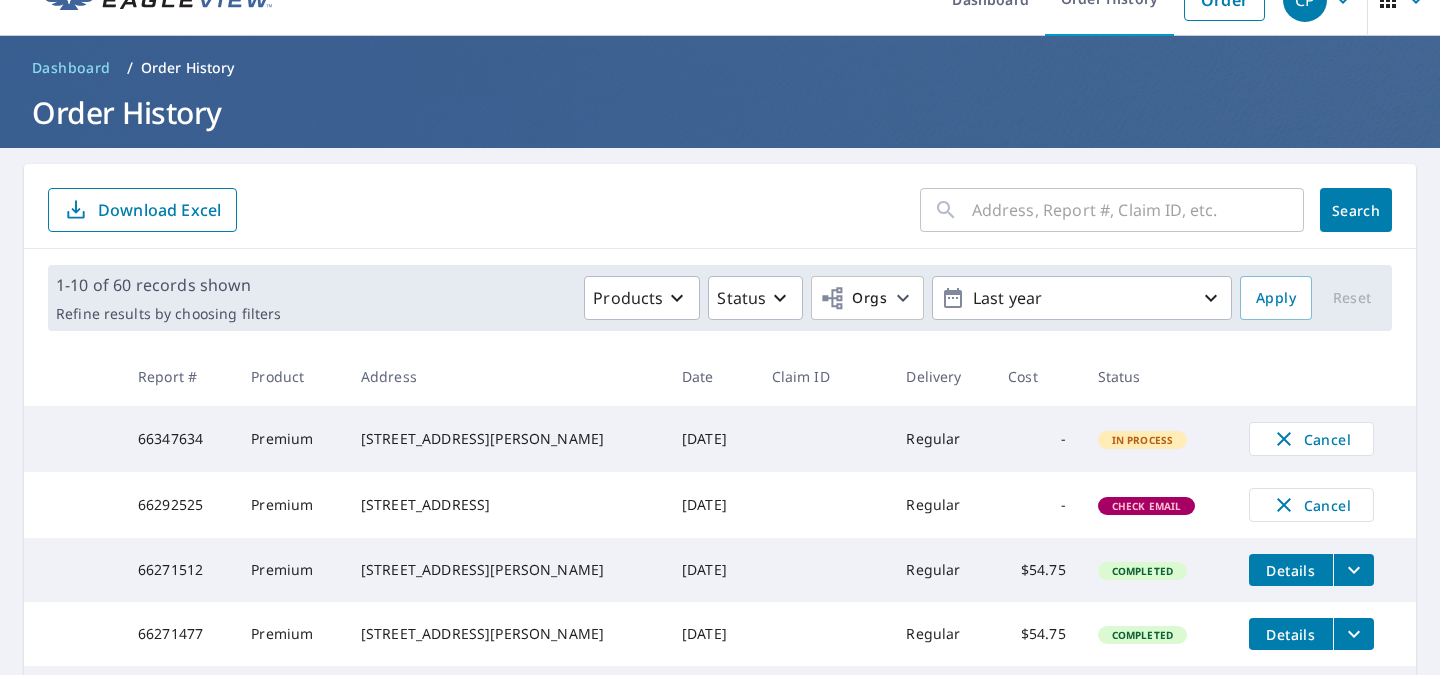 scroll, scrollTop: 0, scrollLeft: 0, axis: both 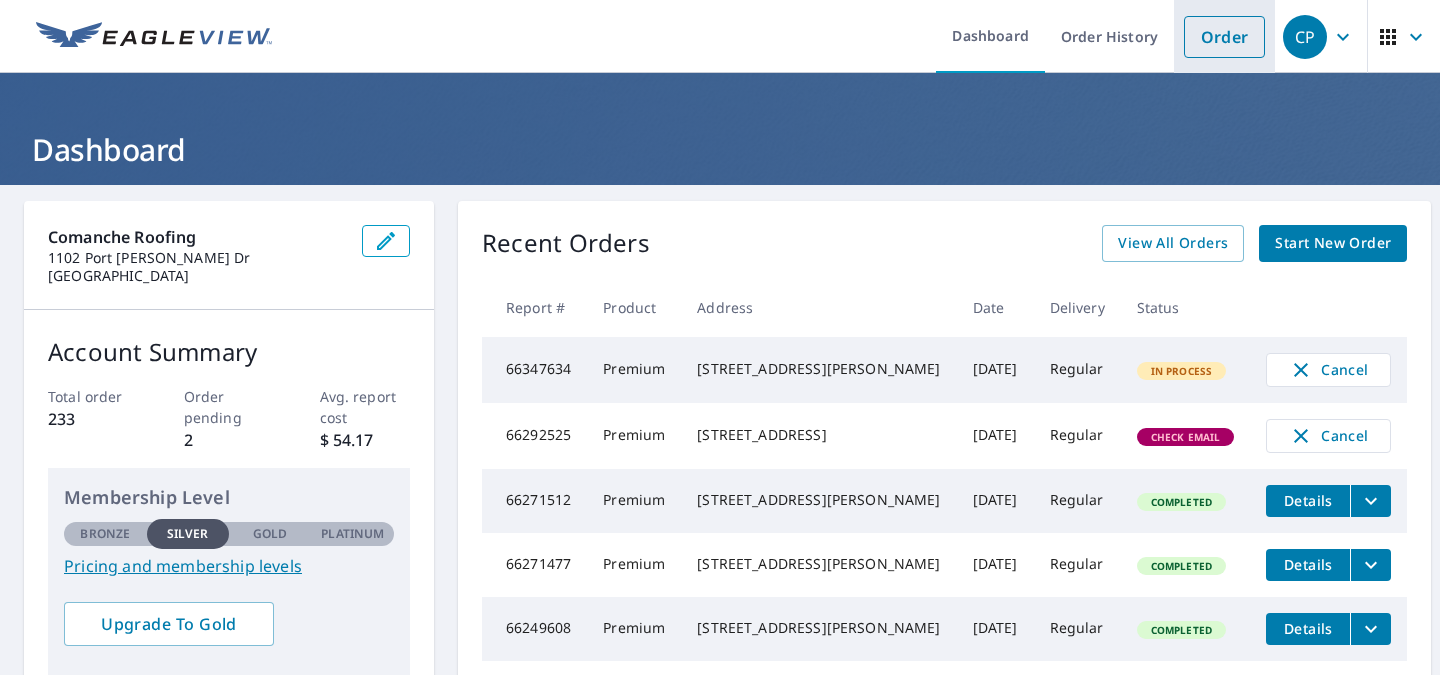 click on "Order" at bounding box center [1224, 37] 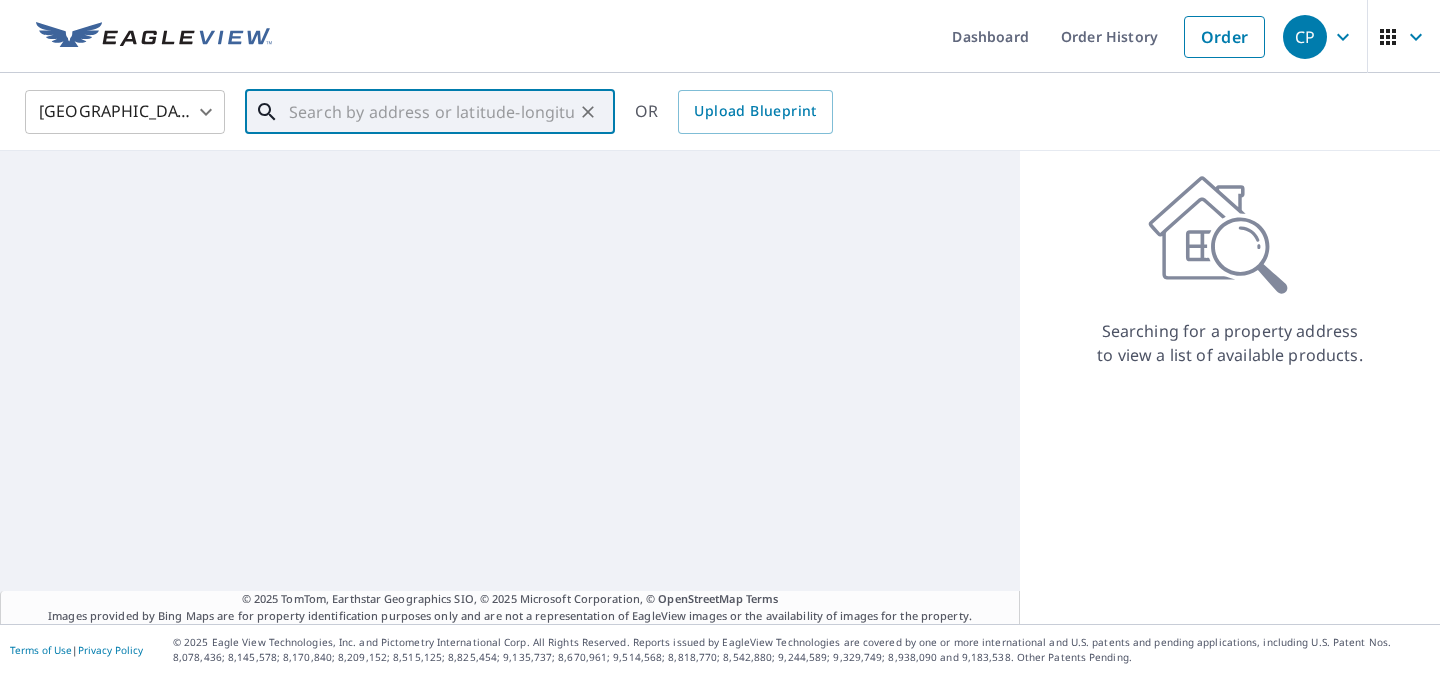 click at bounding box center [431, 112] 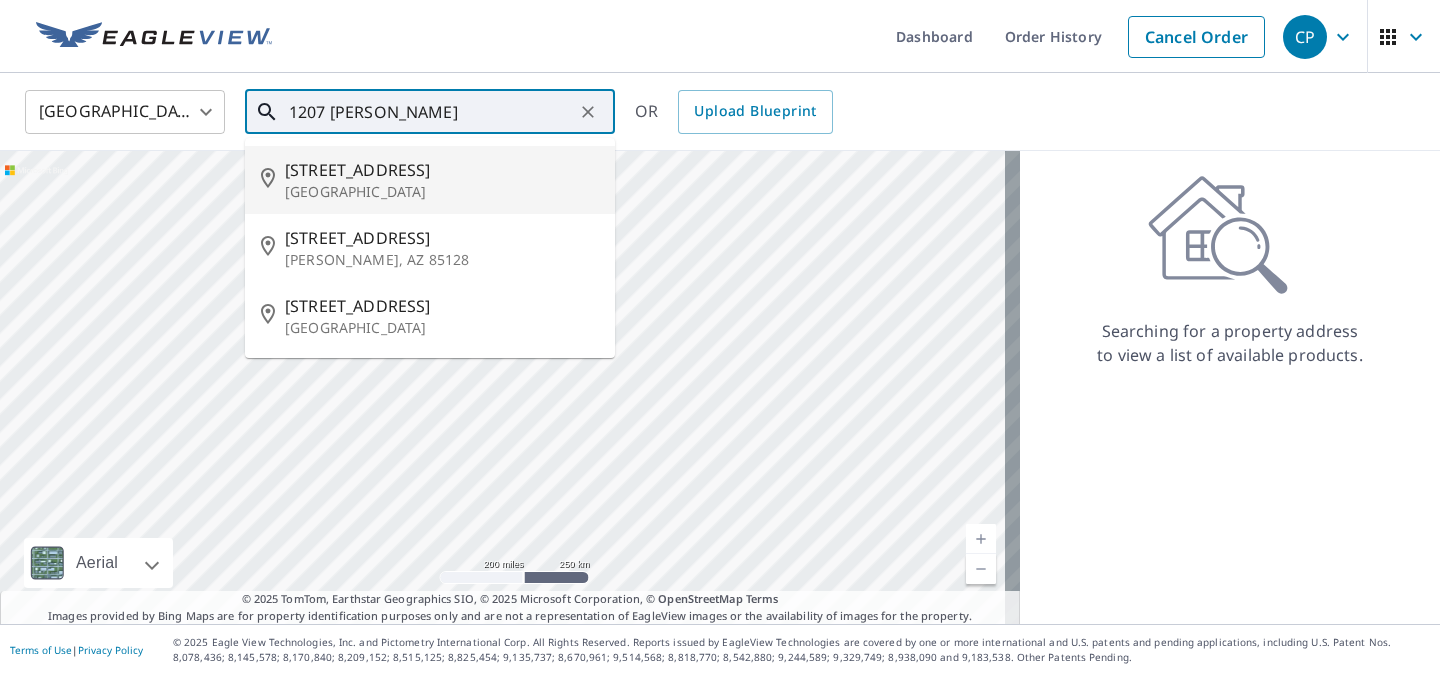 click on "Austin, TX 78733" at bounding box center (442, 192) 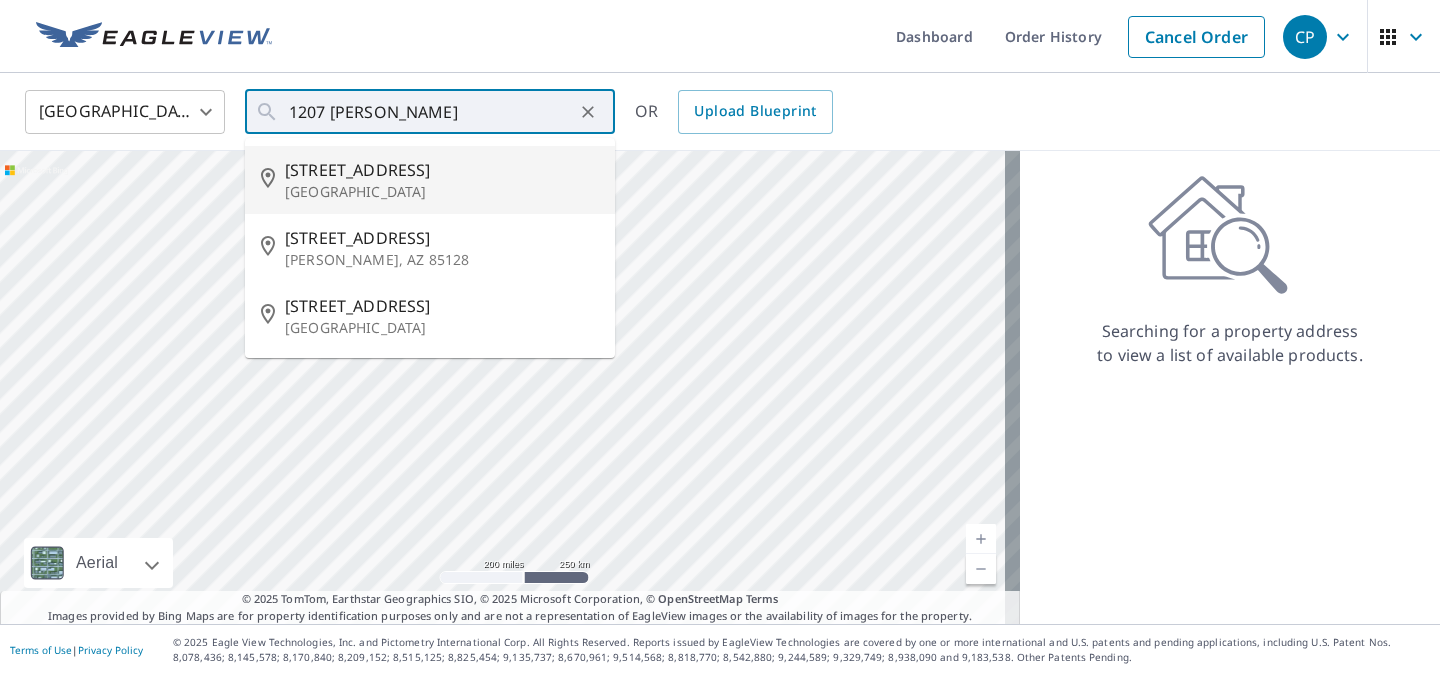 type on "1207 Orlando Rd Austin, TX 78733" 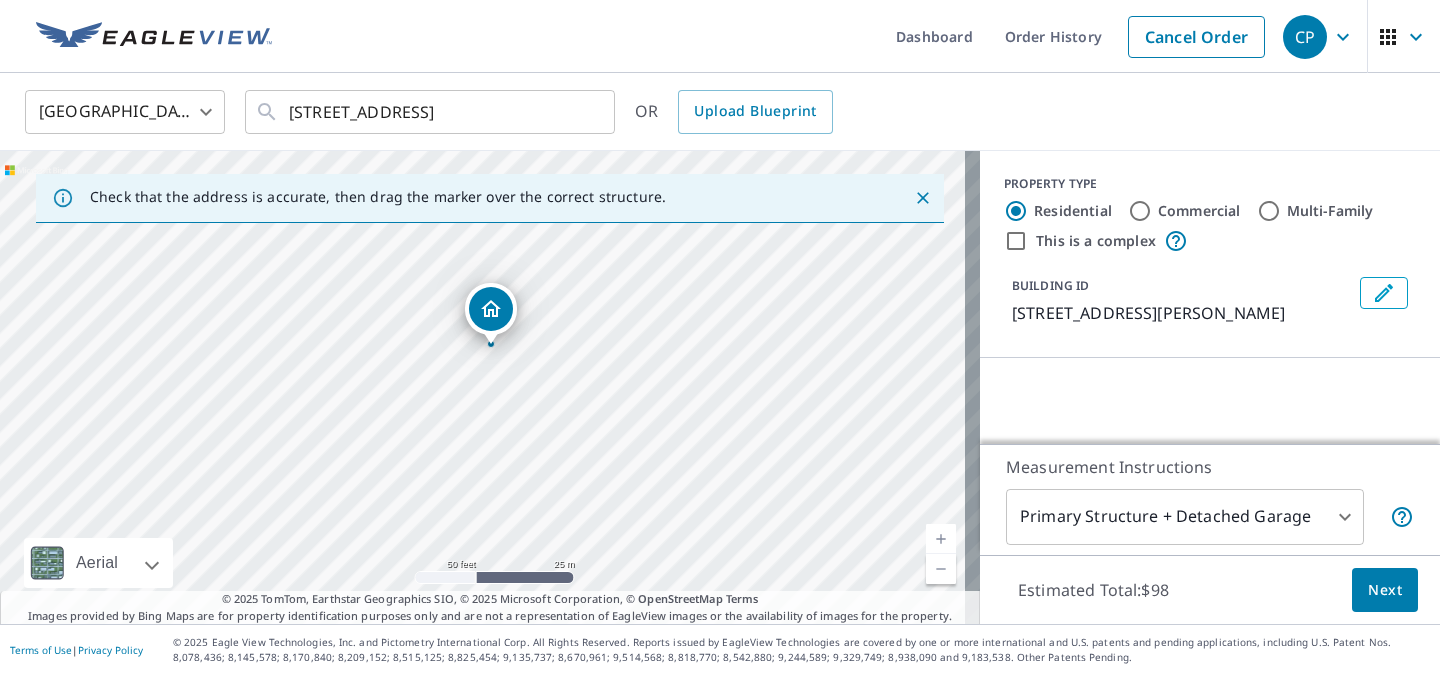 drag, startPoint x: 439, startPoint y: 385, endPoint x: 516, endPoint y: 389, distance: 77.10383 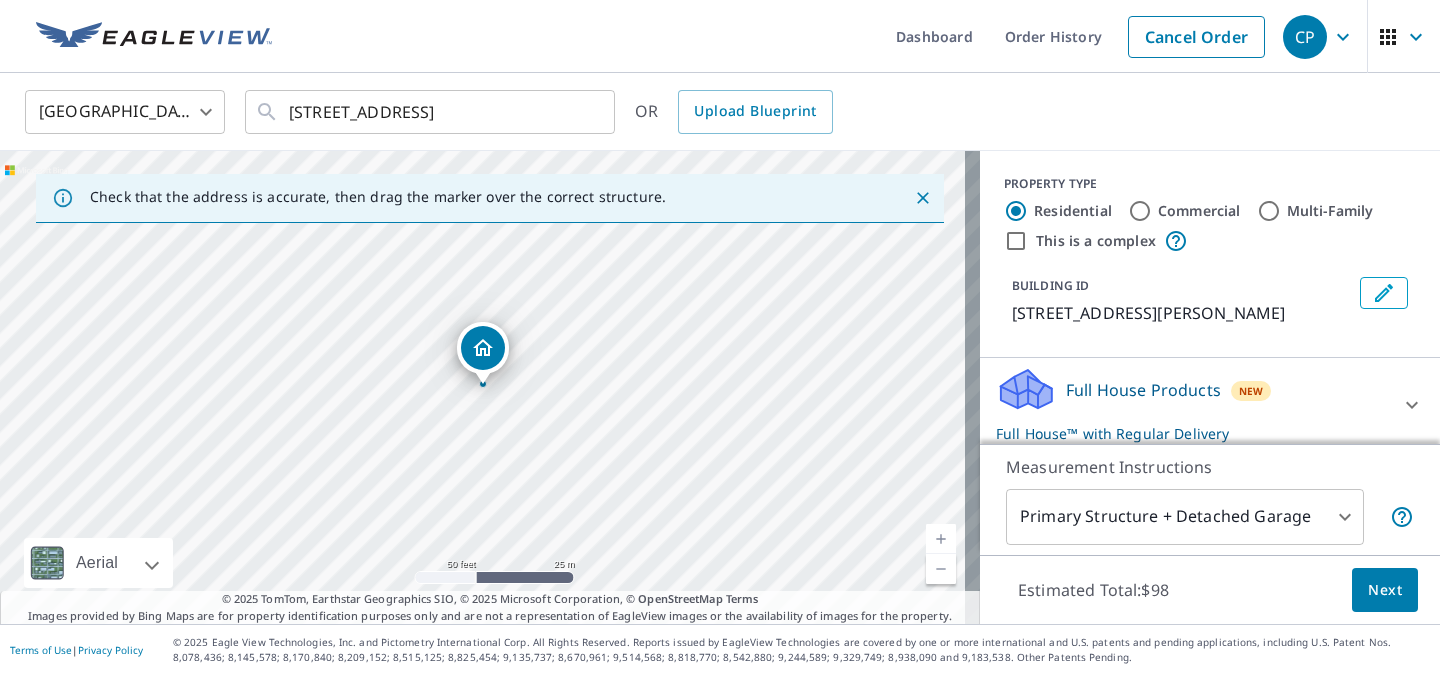 drag, startPoint x: 516, startPoint y: 389, endPoint x: 378, endPoint y: 439, distance: 146.77875 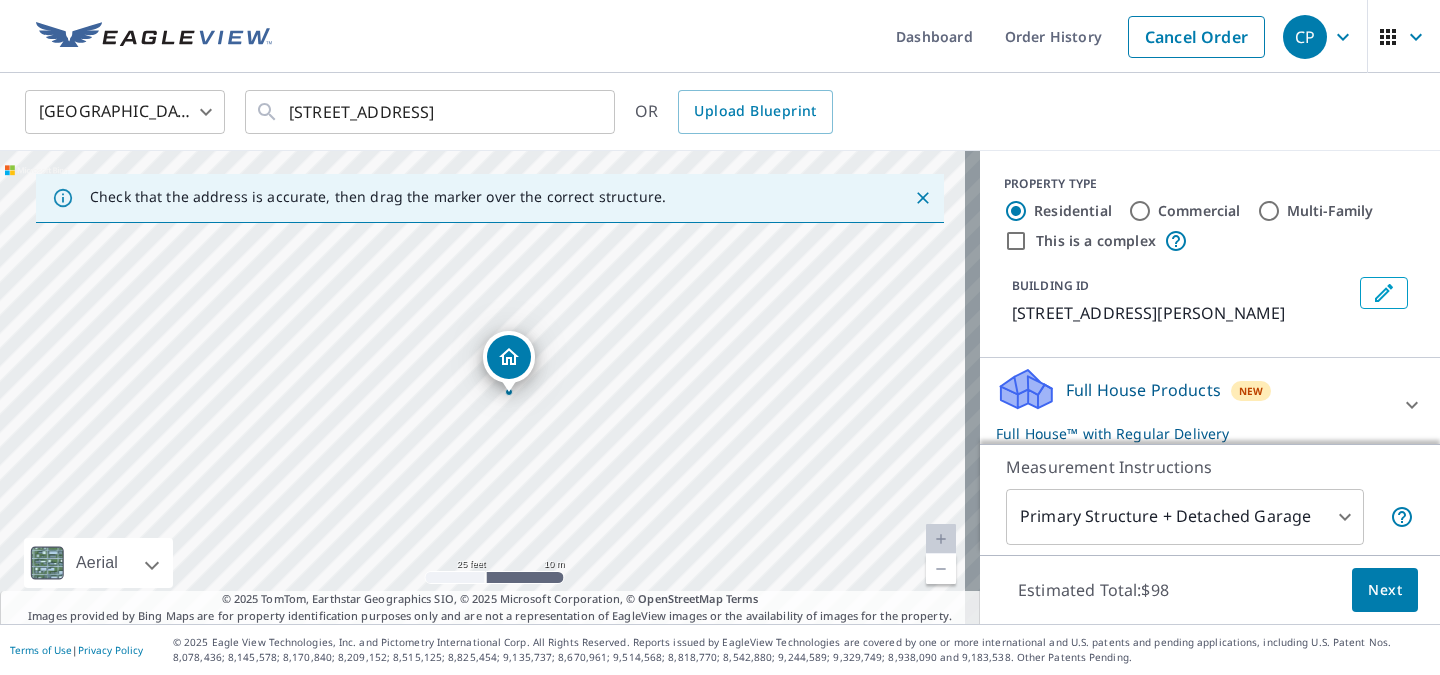 drag, startPoint x: 494, startPoint y: 363, endPoint x: 504, endPoint y: 359, distance: 10.770329 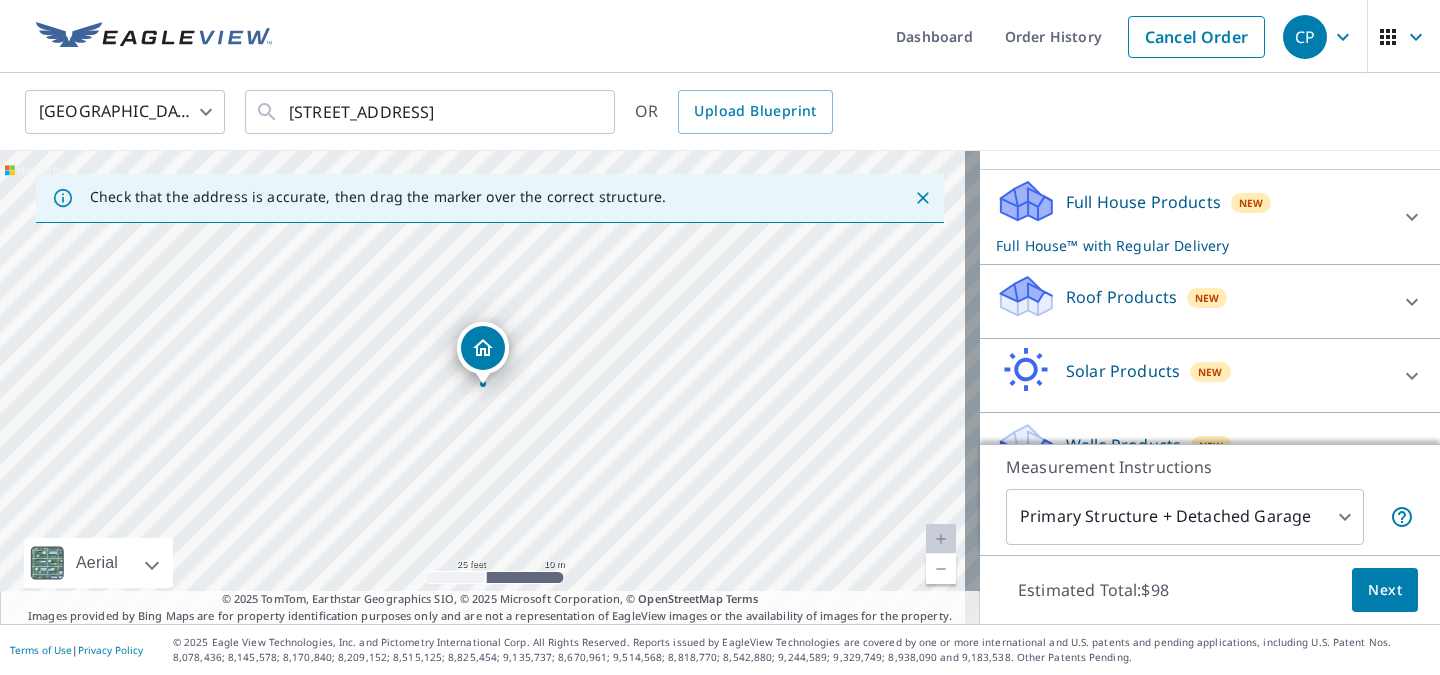 scroll, scrollTop: 200, scrollLeft: 0, axis: vertical 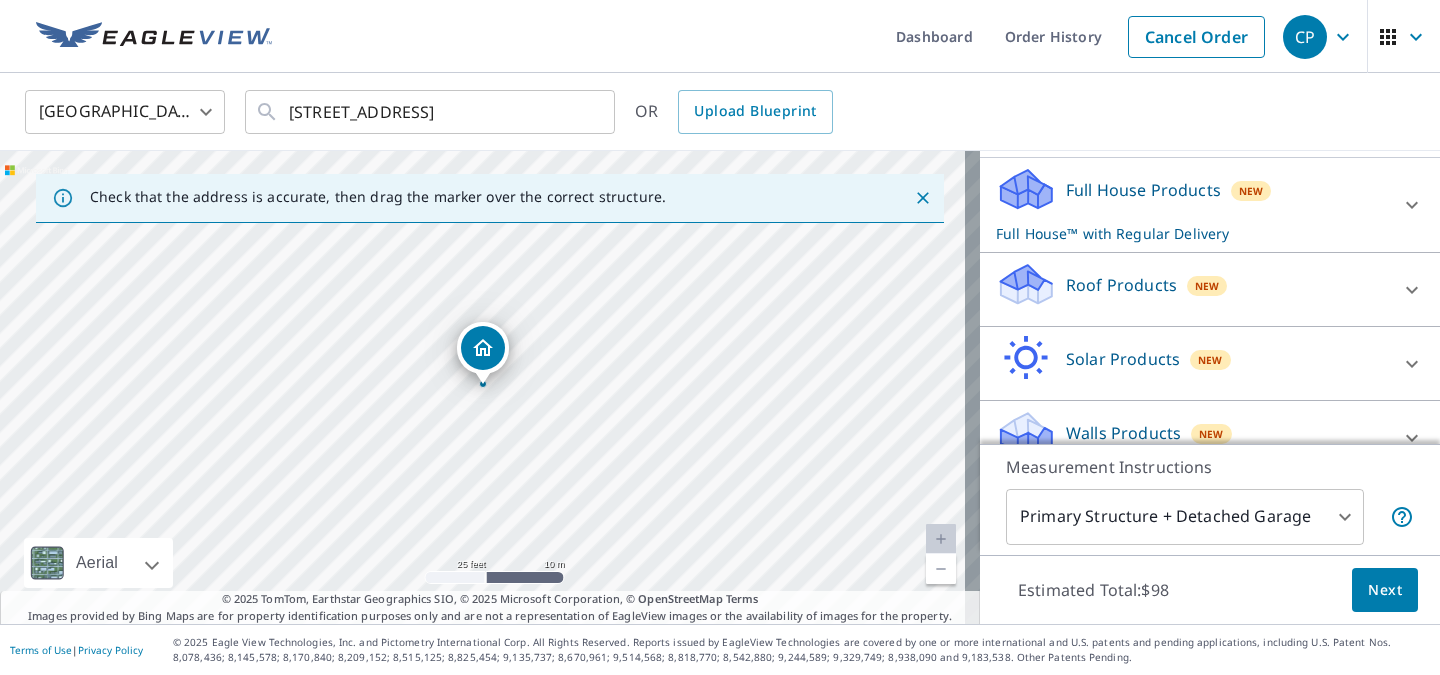 click 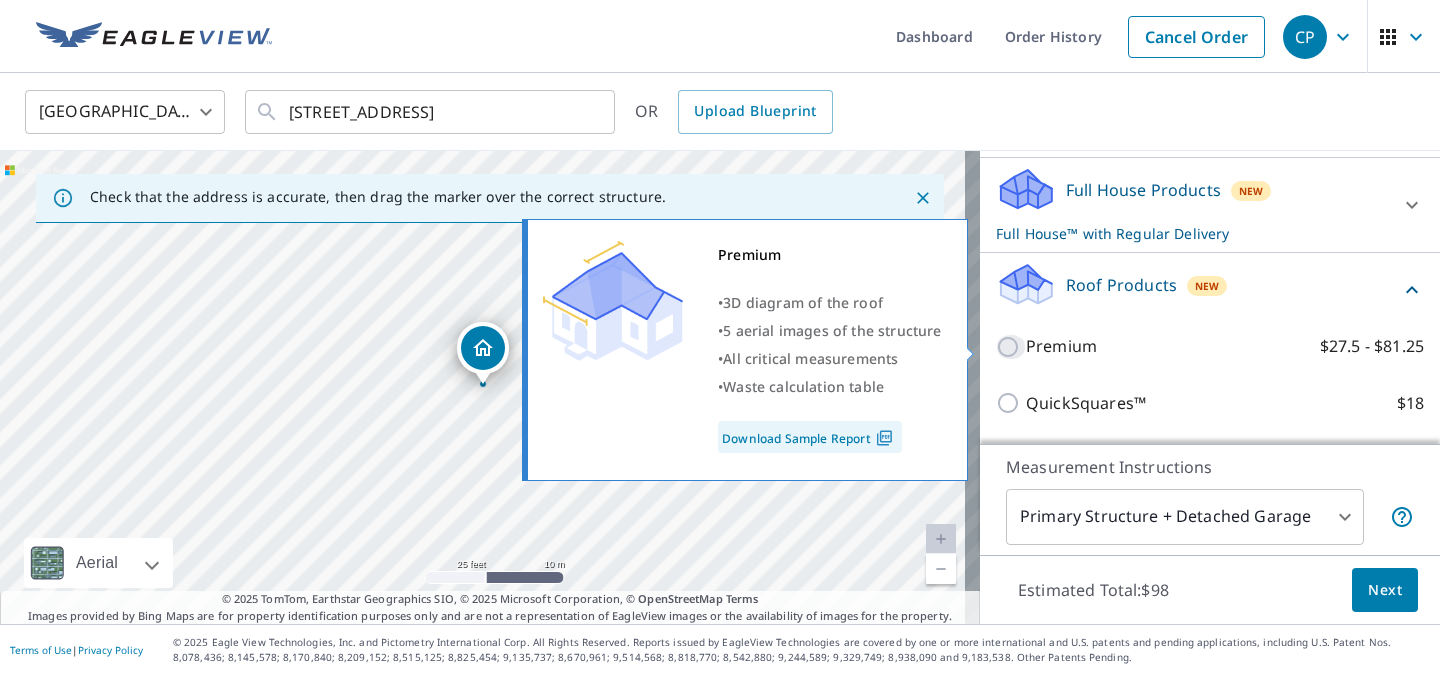 click on "Premium $27.5 - $81.25" at bounding box center [1011, 347] 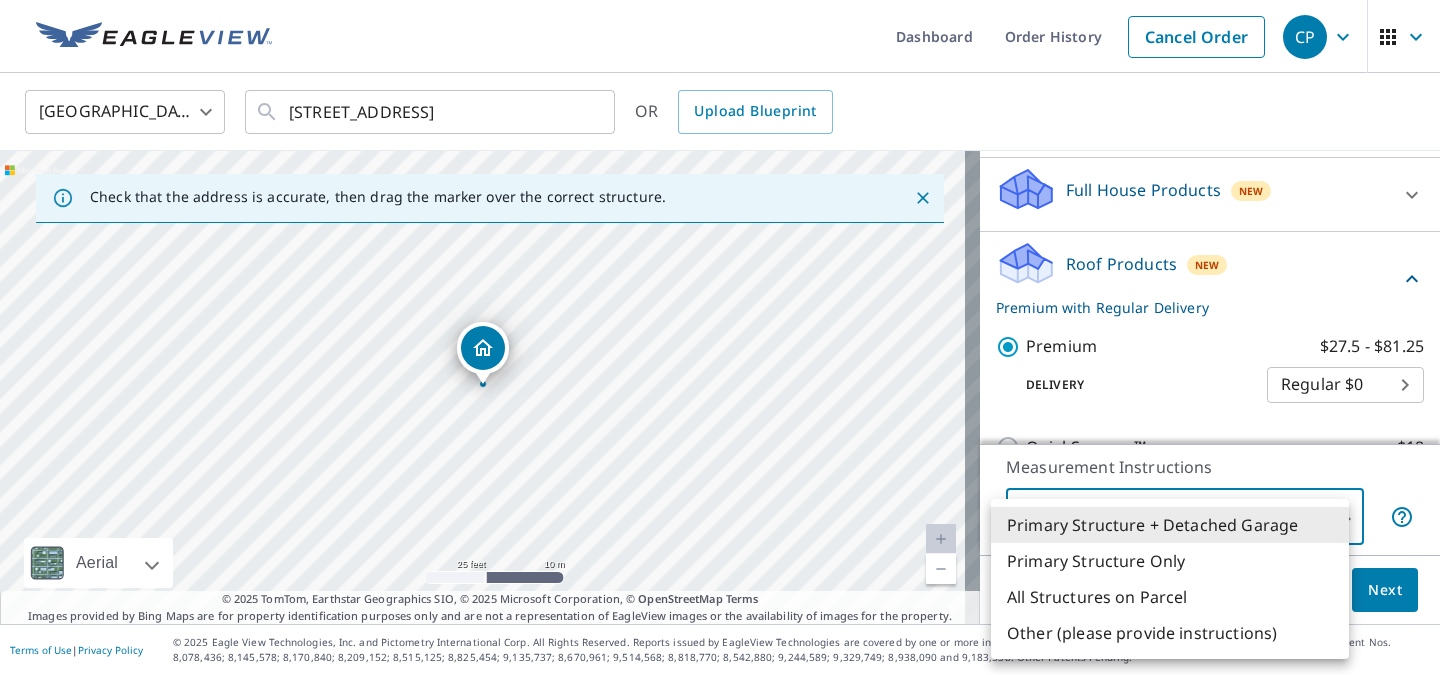 click on "CP CP
Dashboard Order History Cancel Order CP United States US ​ 1207 Orlando Rd Austin, TX 78733 ​ OR Upload Blueprint Check that the address is accurate, then drag the marker over the correct structure. 1207 Orlando Rd Austin, TX 78733 Aerial Road A standard road map Aerial A detailed look from above Labels Labels 25 feet 10 m © 2025 TomTom, © Vexcel Imaging, © 2025 Microsoft Corporation,  © OpenStreetMap Terms © 2025 TomTom, Earthstar Geographics SIO, © 2025 Microsoft Corporation, ©   OpenStreetMap   Terms Images provided by Bing Maps are for property identification purposes only and are not a representation of EagleView images or the availability of images for the property. PROPERTY TYPE Residential Commercial Multi-Family This is a complex BUILDING ID 1207 Orlando Rd, Austin, TX, 78733 Full House Products New Full House™ $98 Roof Products New Premium with Regular Delivery Premium $27.5 - $81.25 Delivery Regular $0 8 ​ QuickSquares™ $18 Gutter $13.75 Bid Perfect™ $18 New $63.25 1" at bounding box center (720, 337) 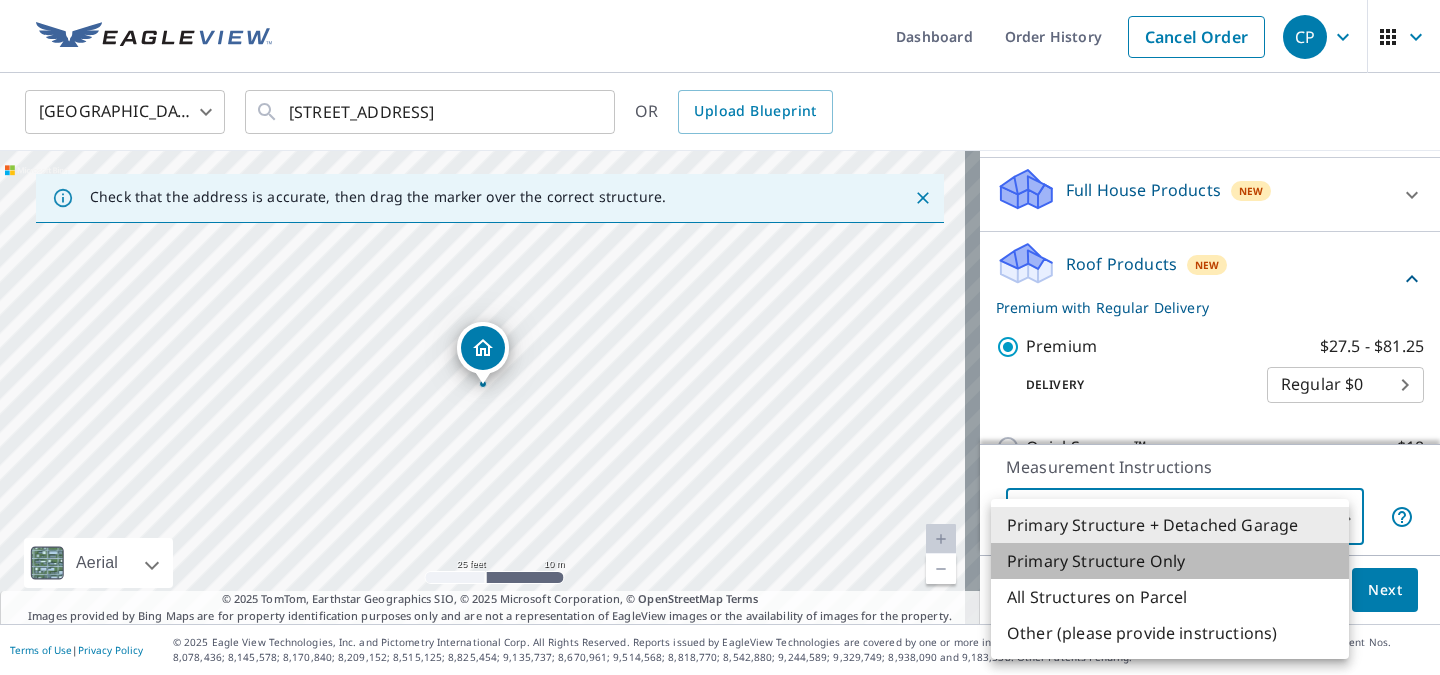 click on "Primary Structure Only" at bounding box center (1170, 561) 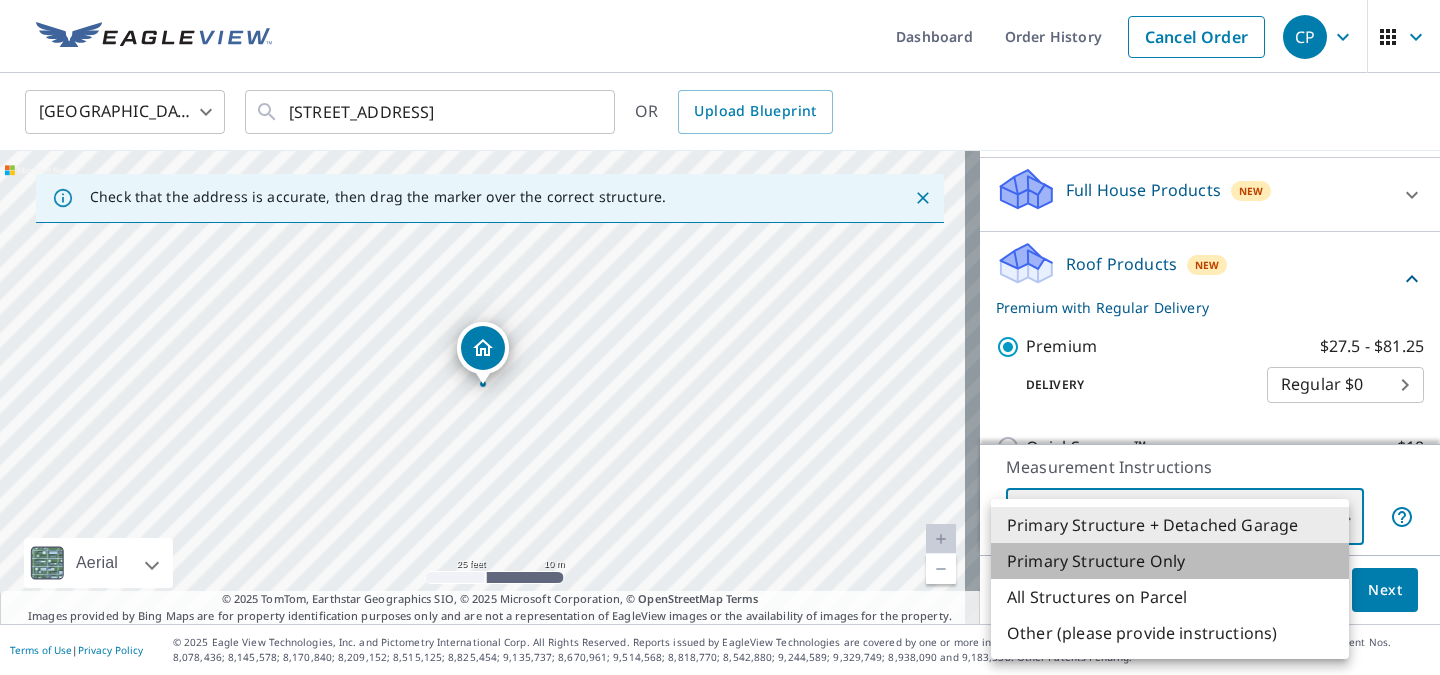 type on "2" 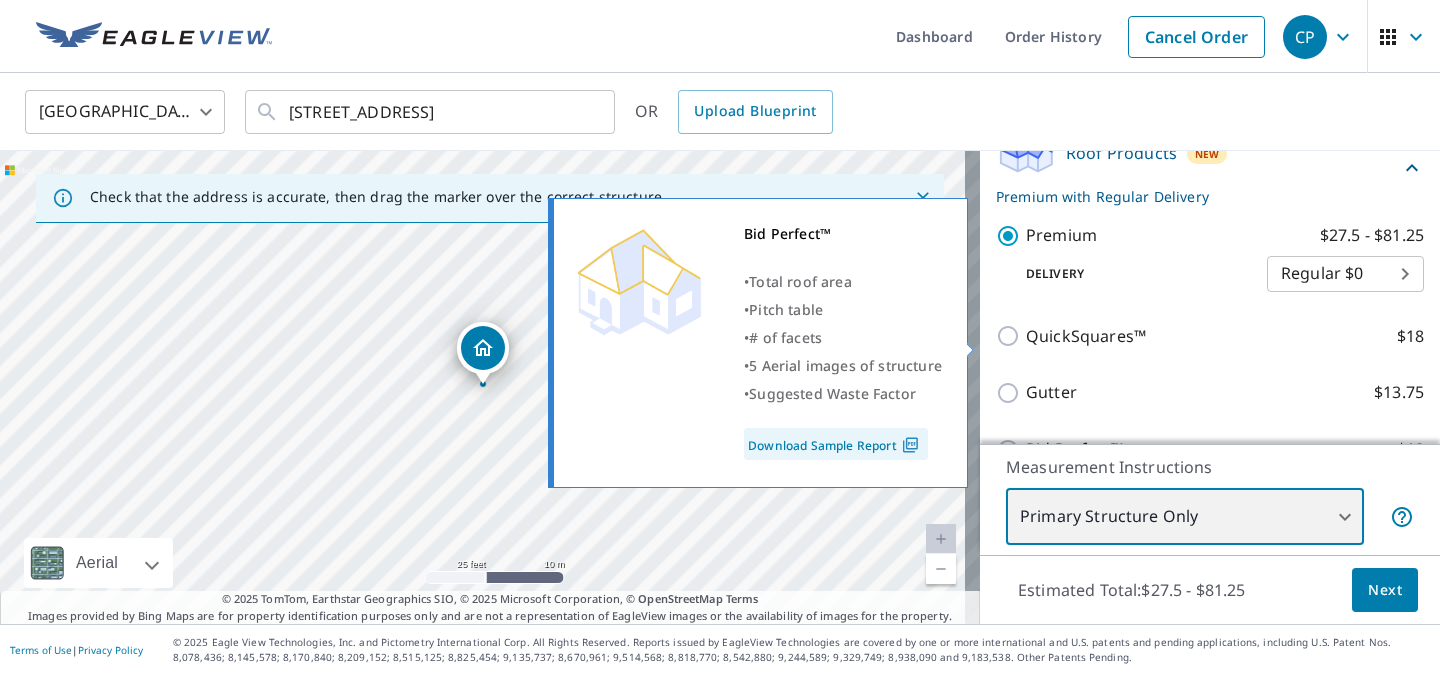scroll, scrollTop: 500, scrollLeft: 0, axis: vertical 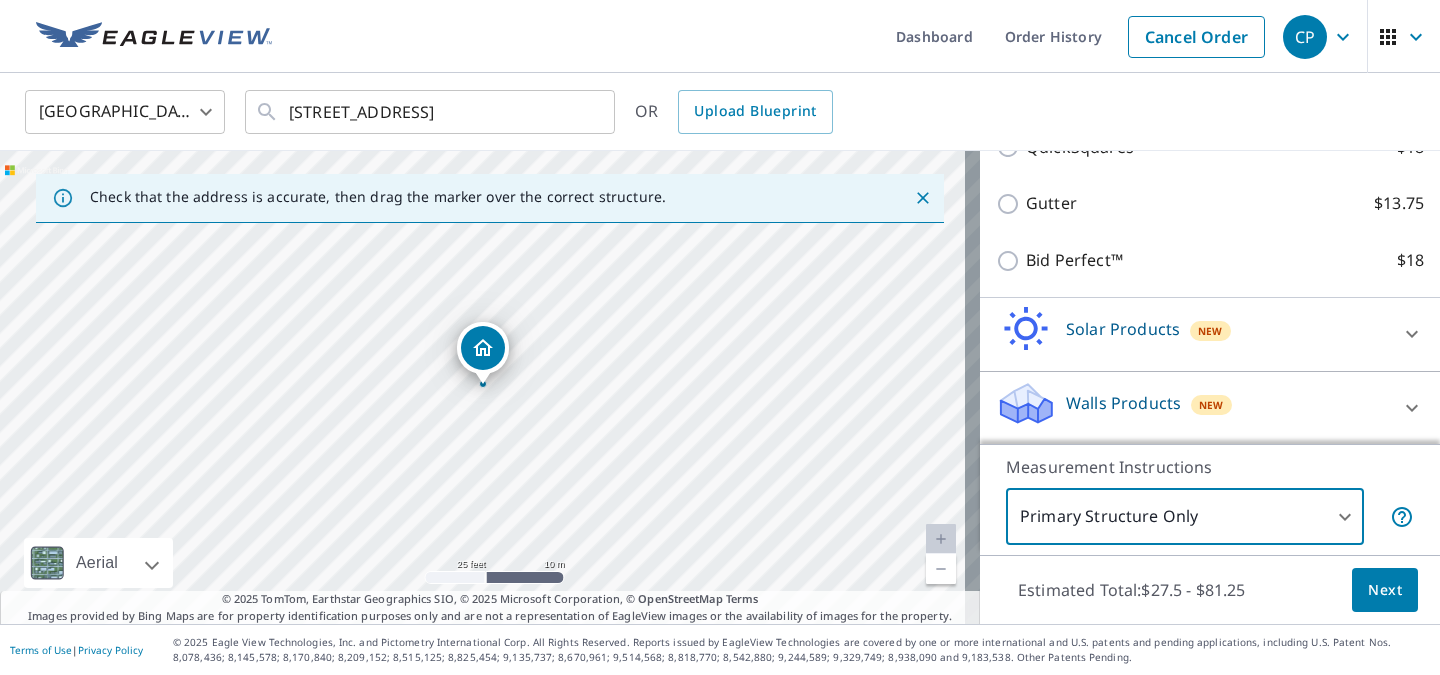click on "Next" at bounding box center [1385, 590] 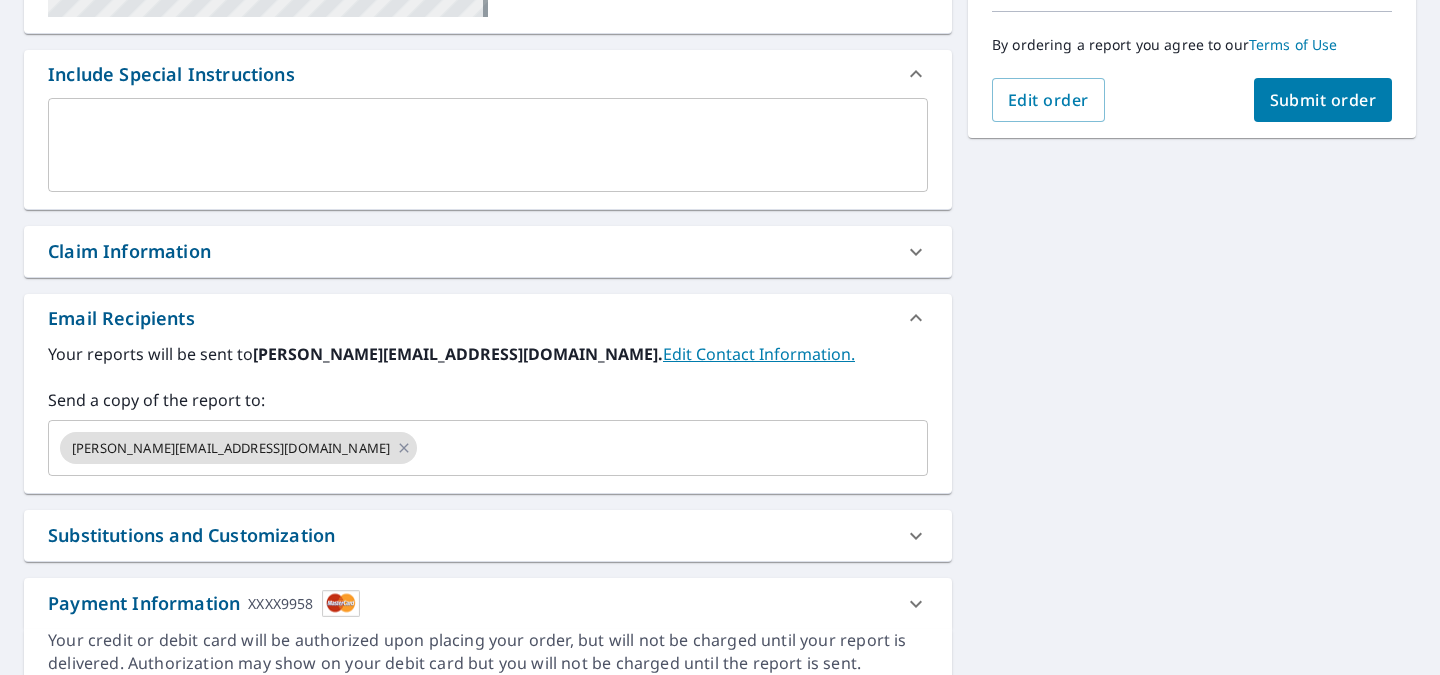 scroll, scrollTop: 400, scrollLeft: 0, axis: vertical 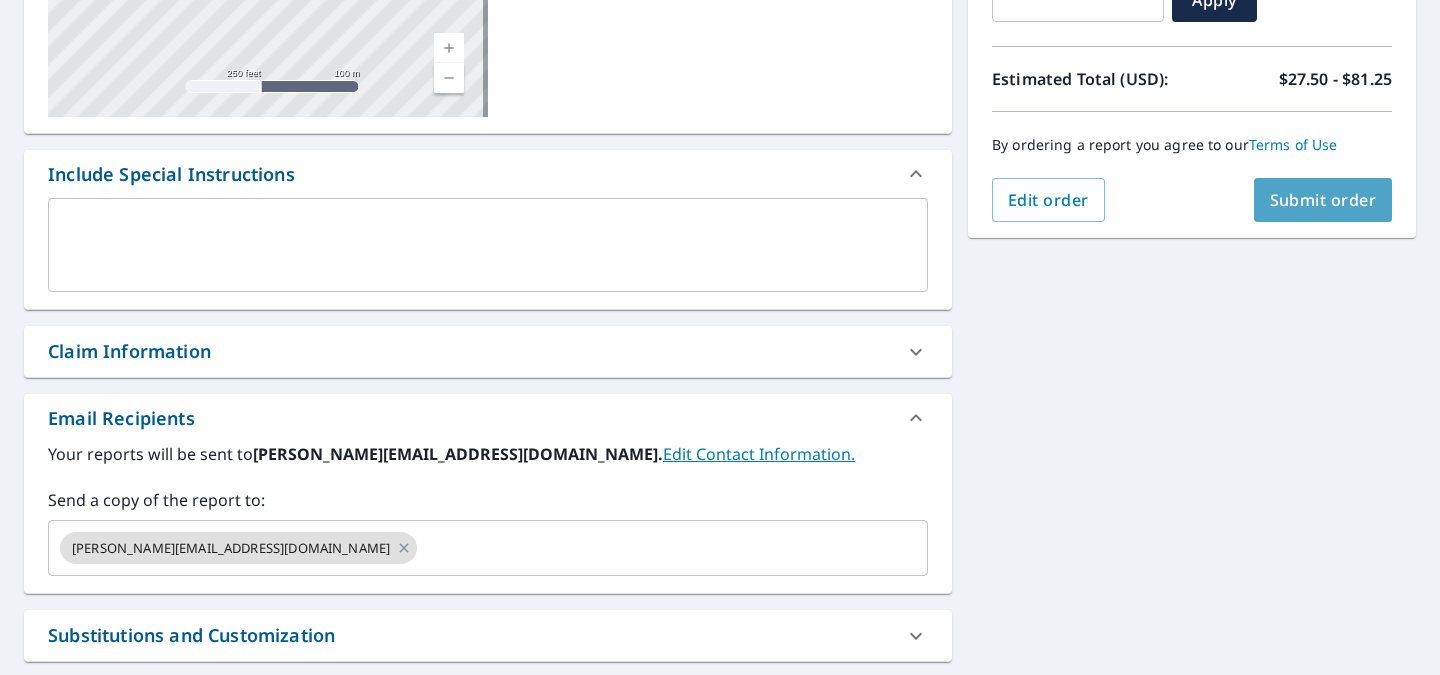 click on "Submit order" at bounding box center [1323, 200] 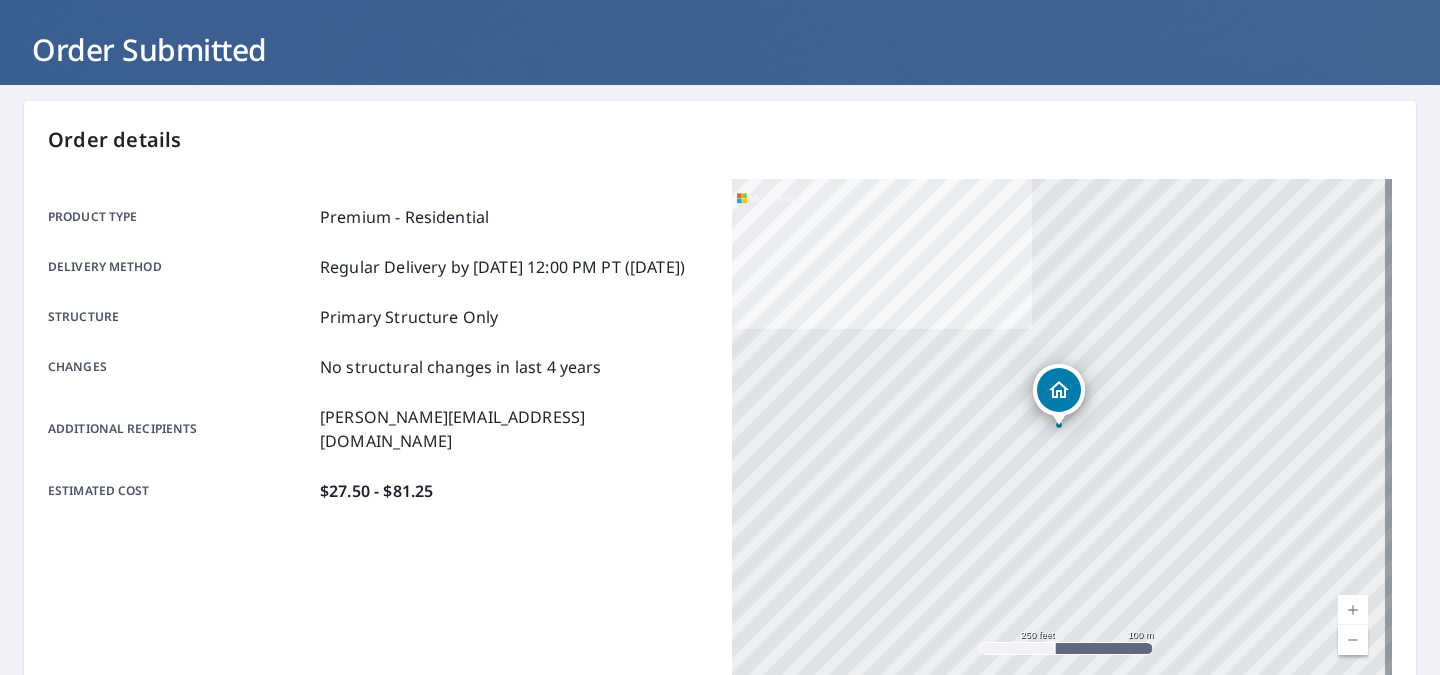 scroll, scrollTop: 0, scrollLeft: 0, axis: both 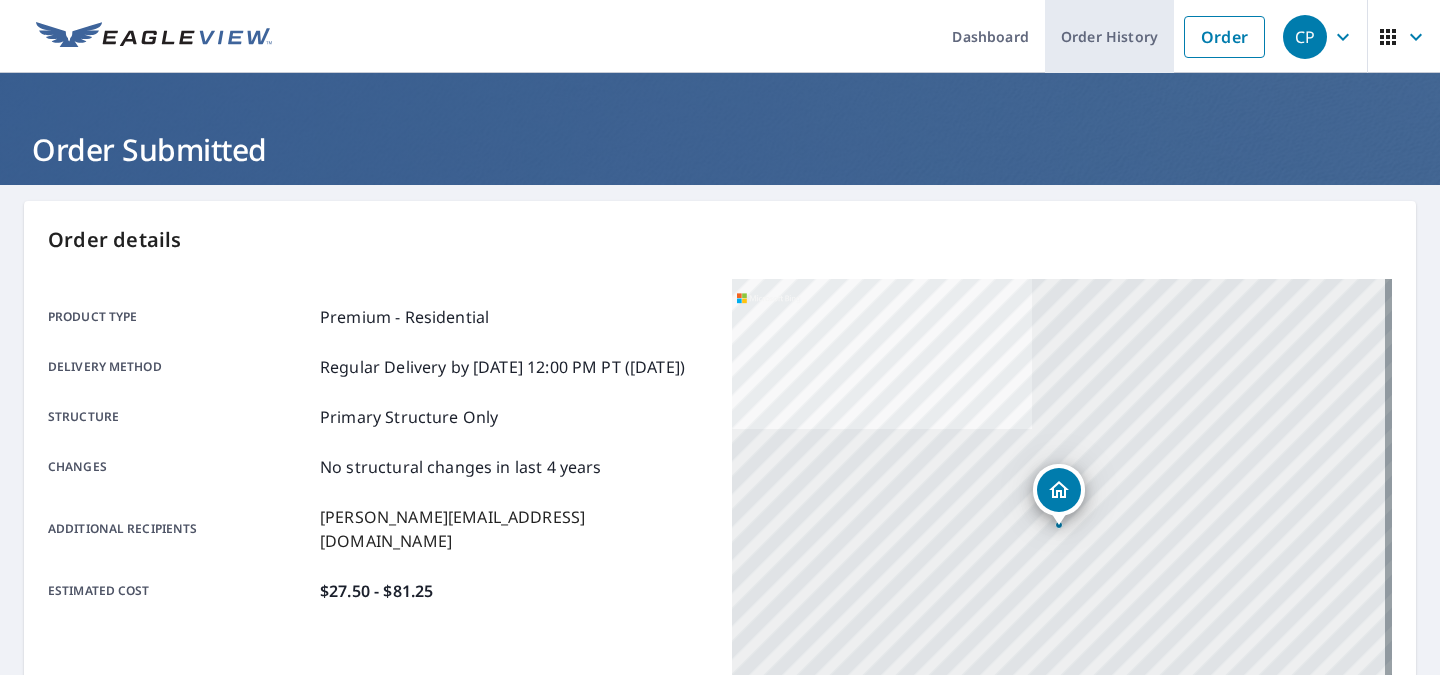 click on "Order History" at bounding box center (1109, 36) 